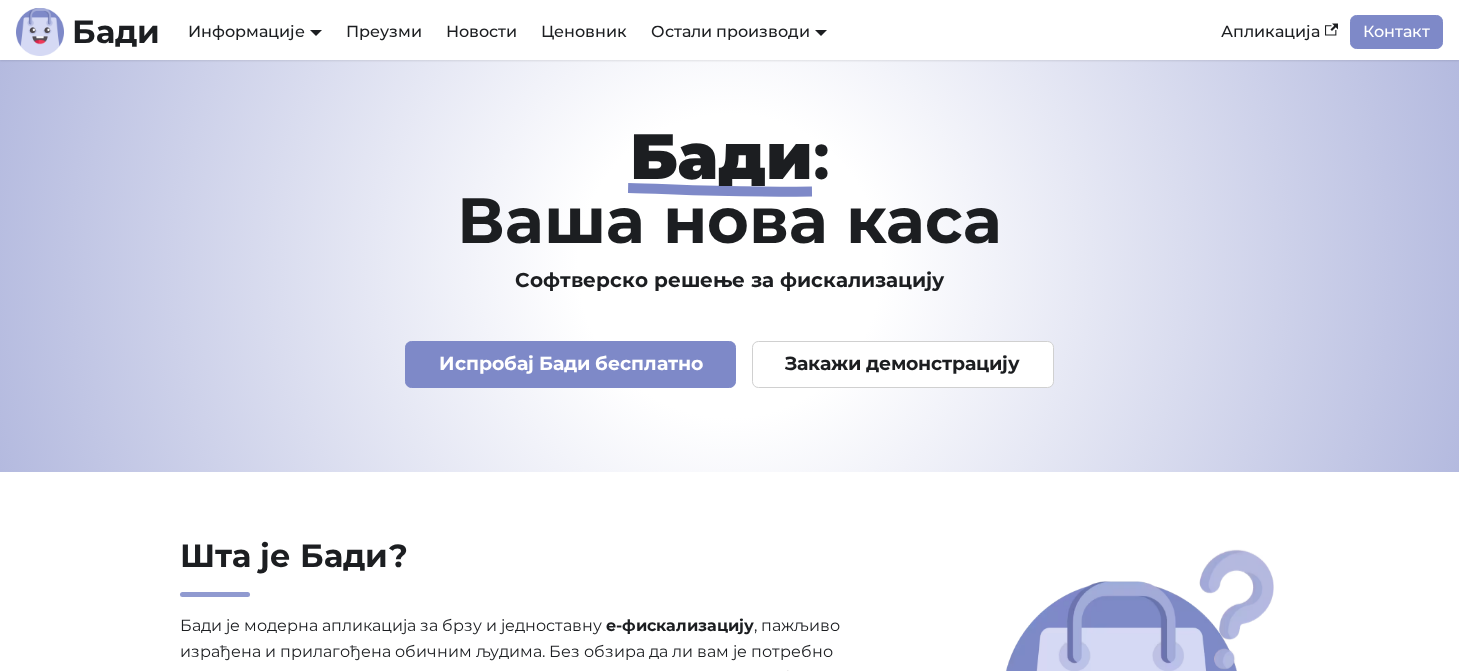 scroll, scrollTop: 0, scrollLeft: 0, axis: both 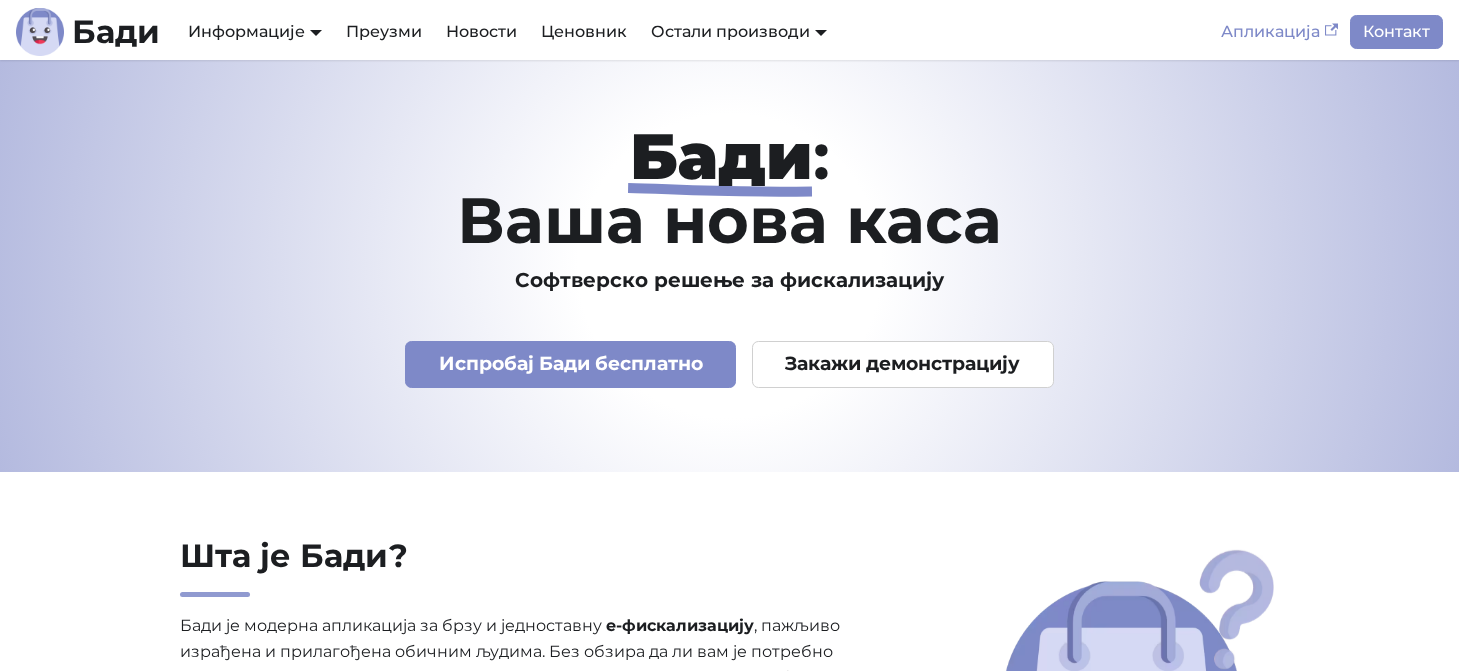 click on "Апликација" at bounding box center (1279, 32) 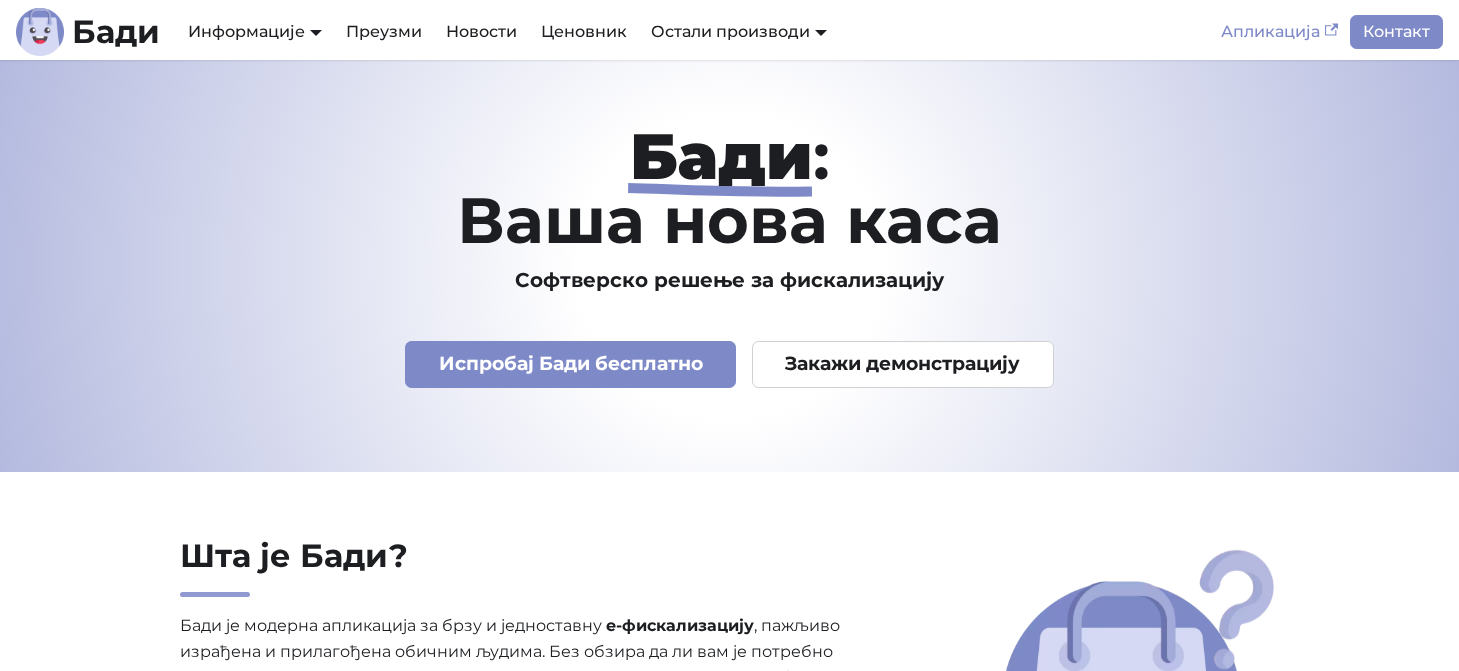 click on "Апликација" at bounding box center [1279, 32] 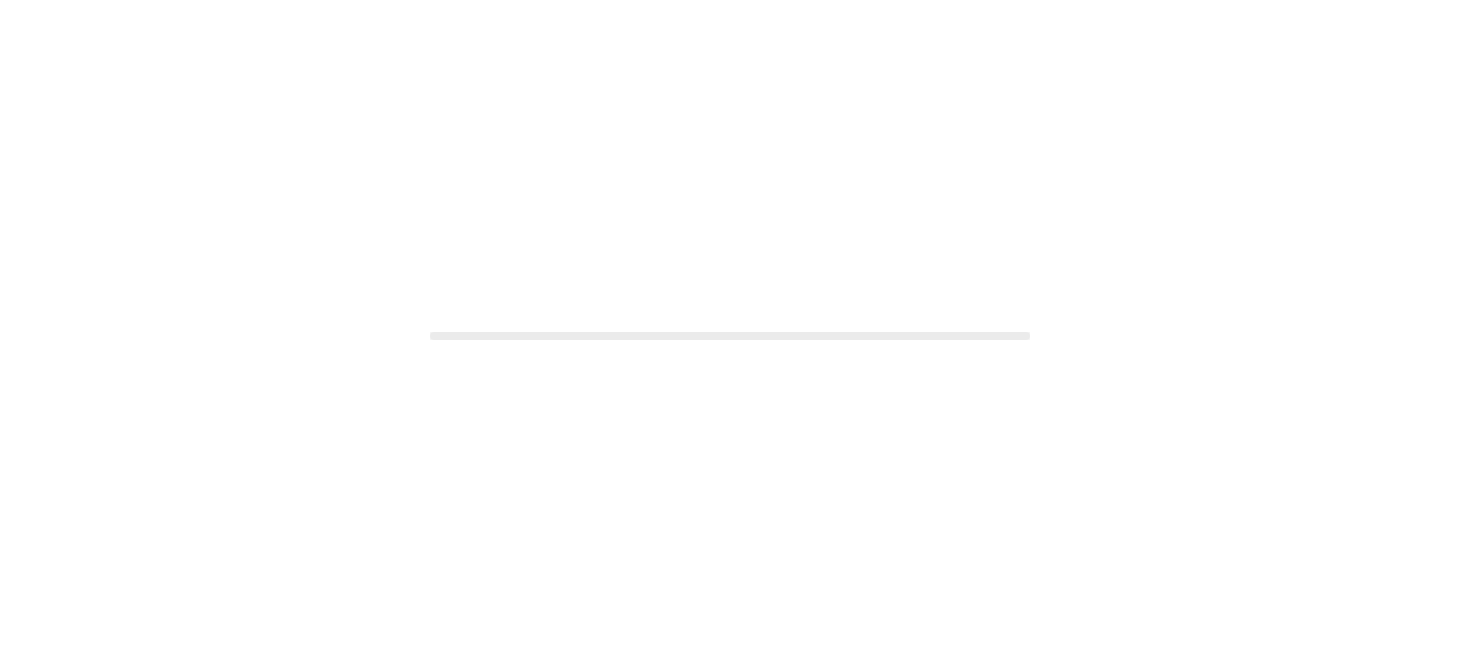 scroll, scrollTop: 0, scrollLeft: 0, axis: both 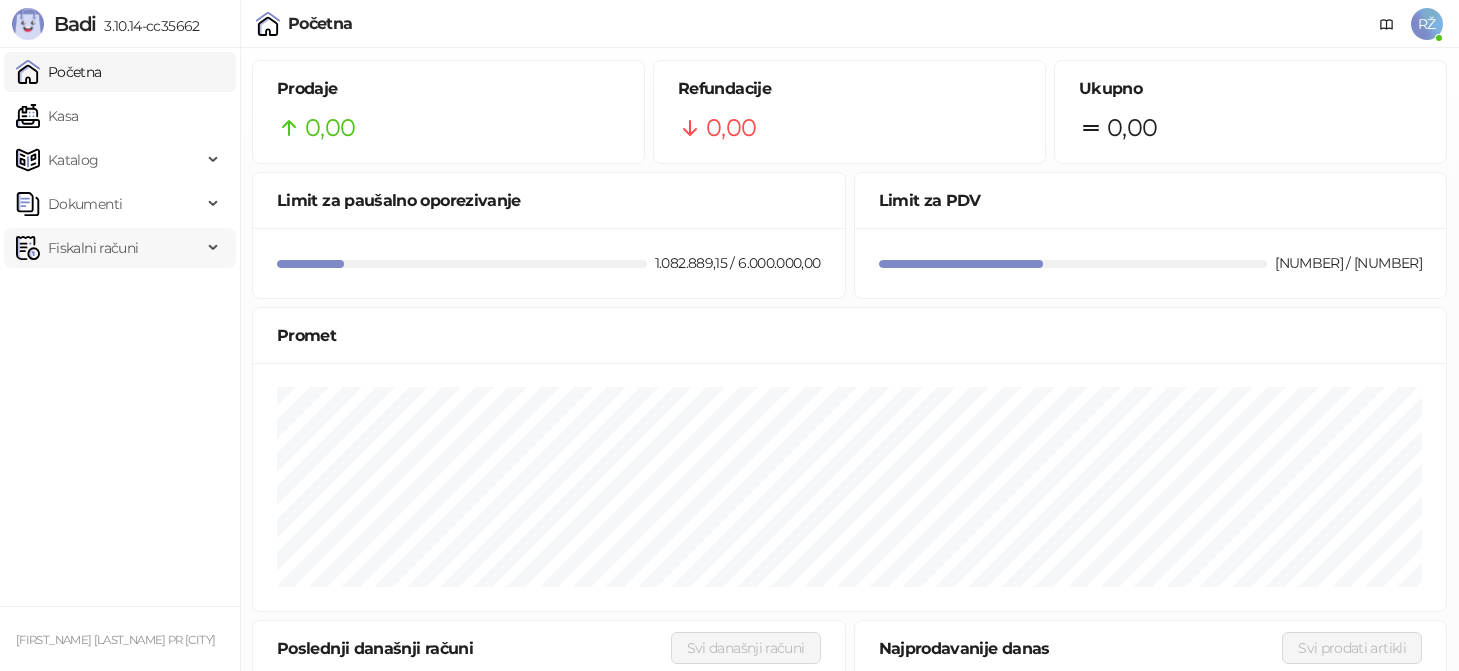 click on "Fiskalni računi" at bounding box center [93, 248] 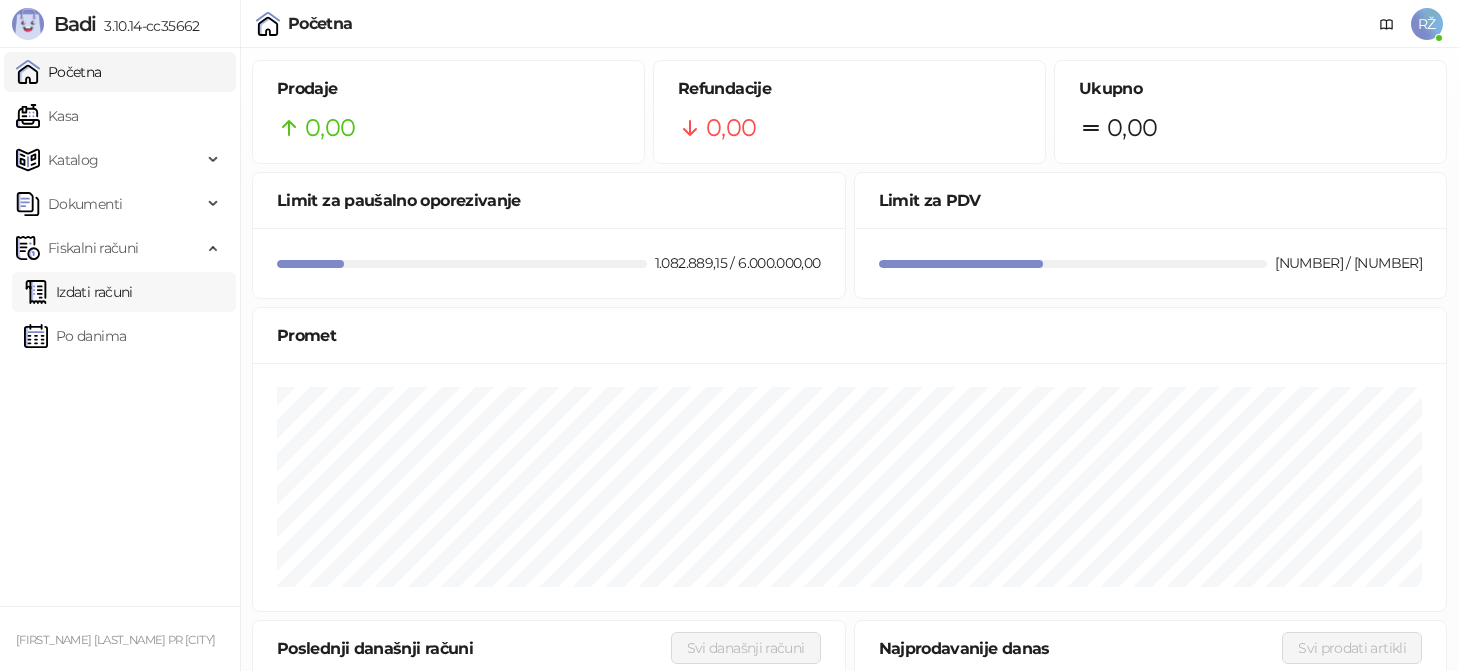 click on "Izdati računi" at bounding box center [78, 292] 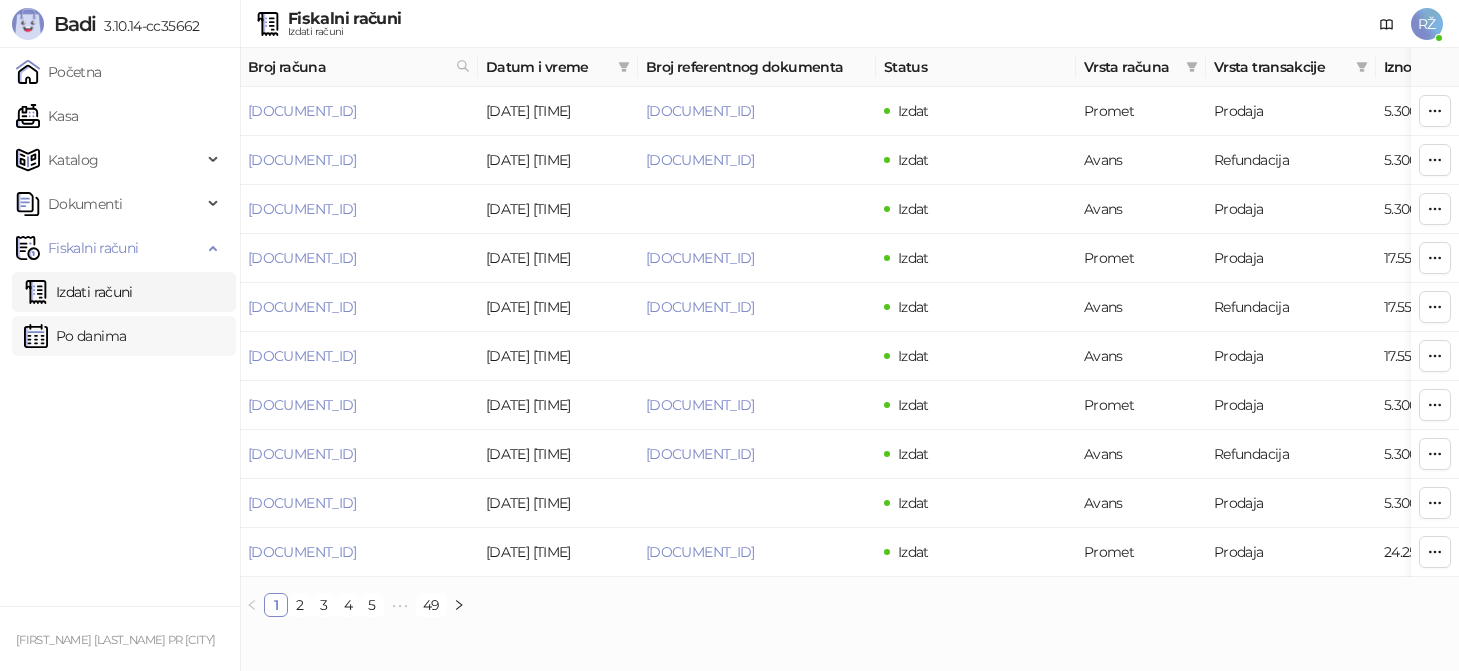 click on "Po danima" at bounding box center (75, 336) 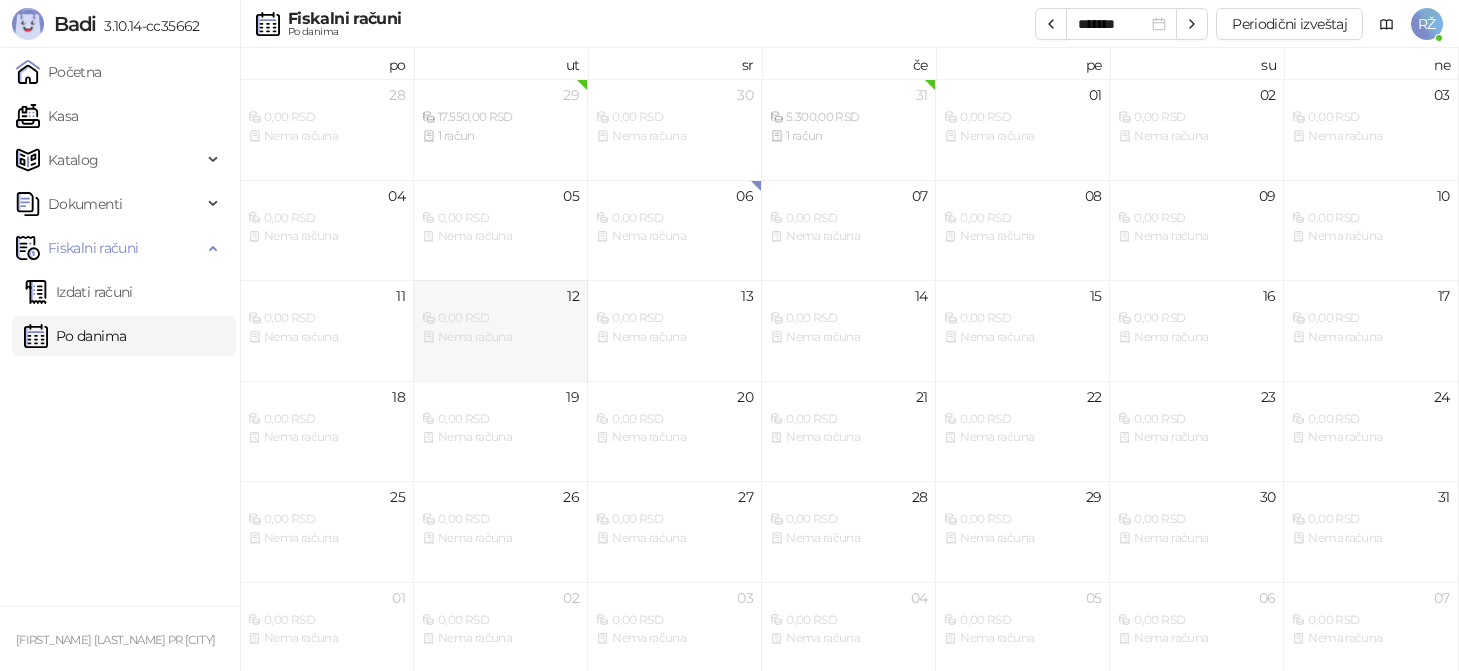 scroll, scrollTop: 11, scrollLeft: 0, axis: vertical 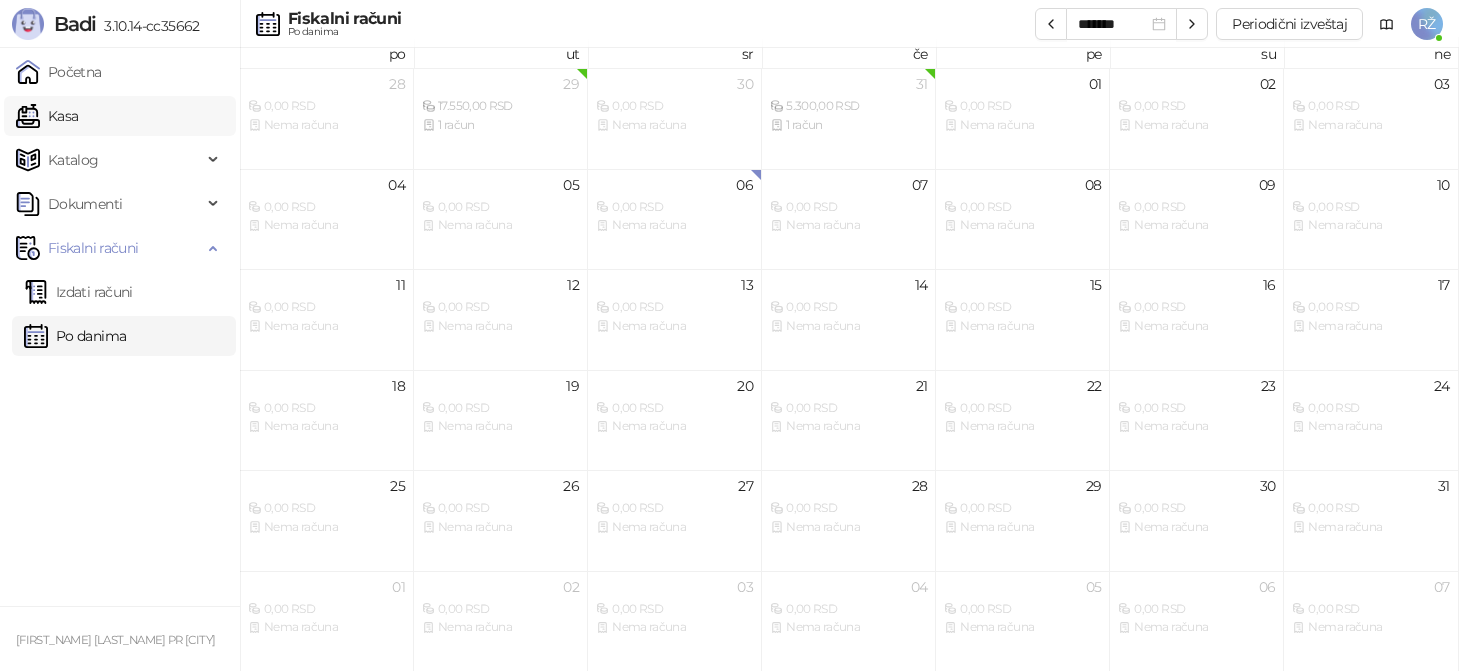 click on "Kasa" at bounding box center (47, 116) 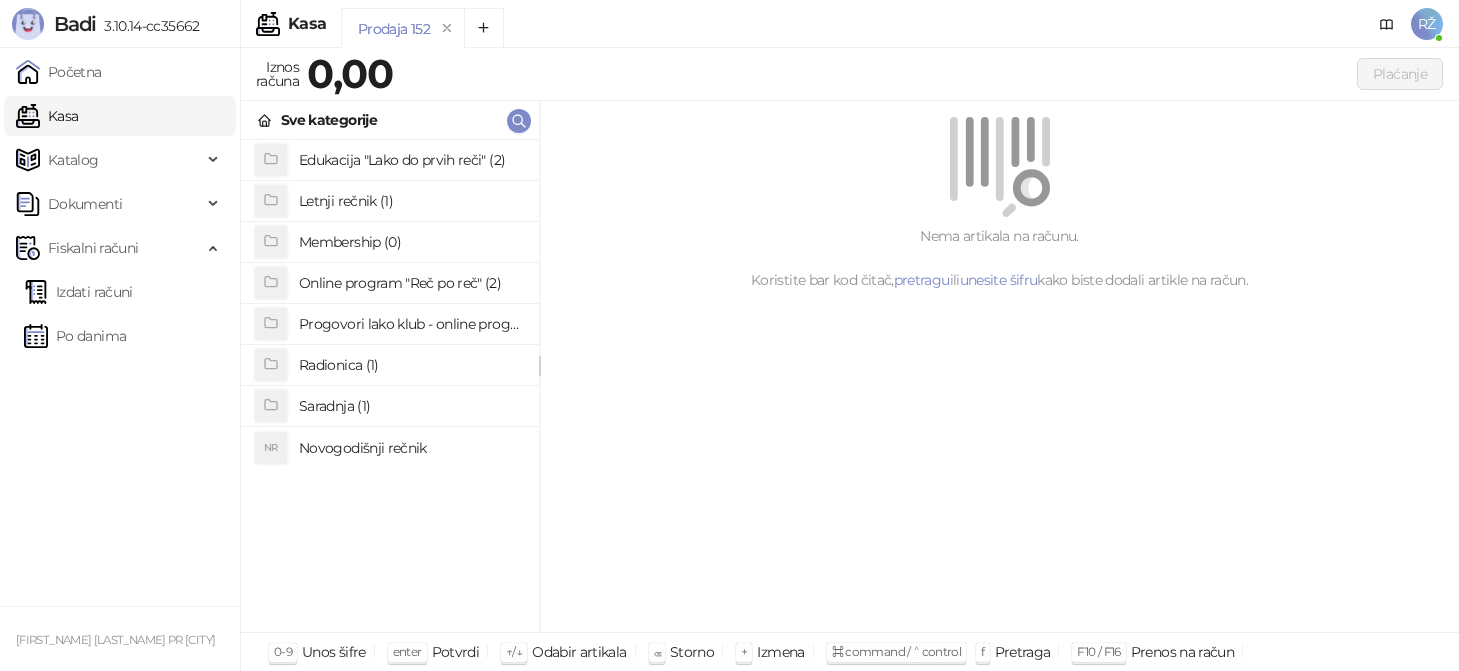 click on "Edukacija "Lako do prvih reči" (2)" at bounding box center (411, 160) 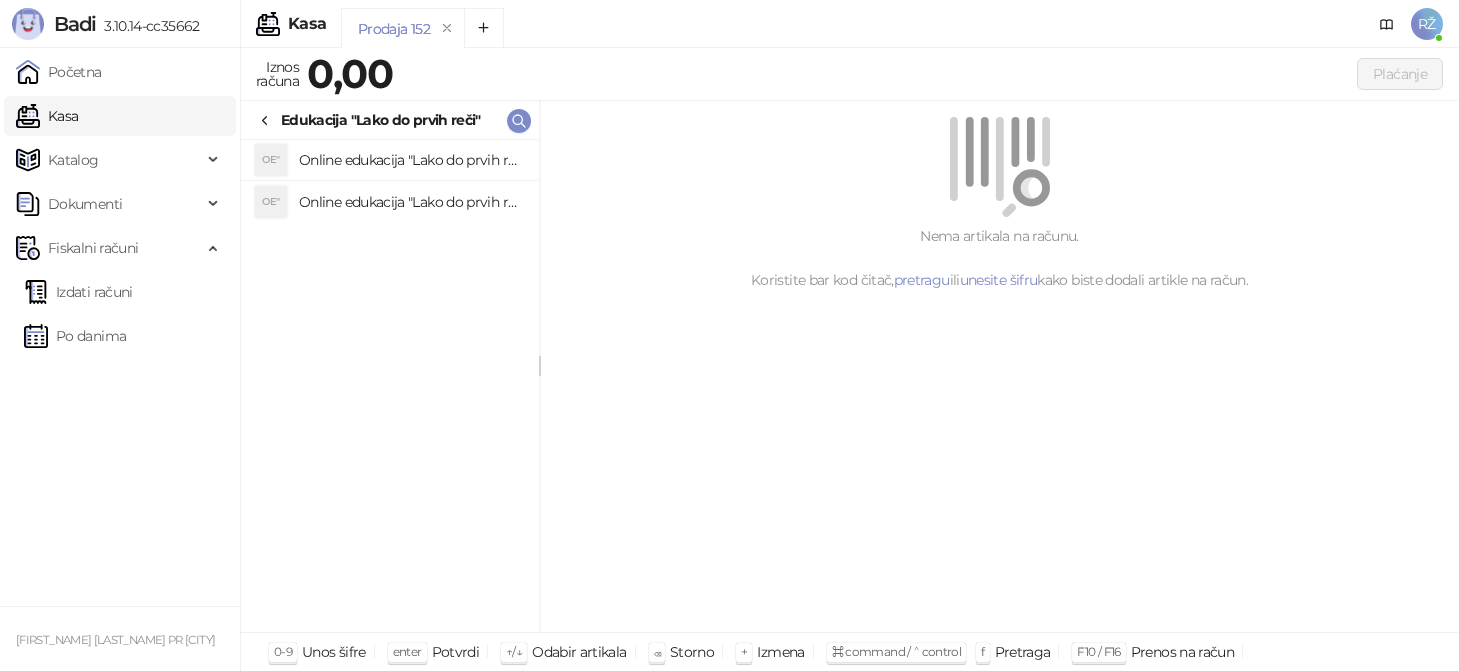 click on "Online edukacija "Lako do prvih reči" EUR" at bounding box center [411, 202] 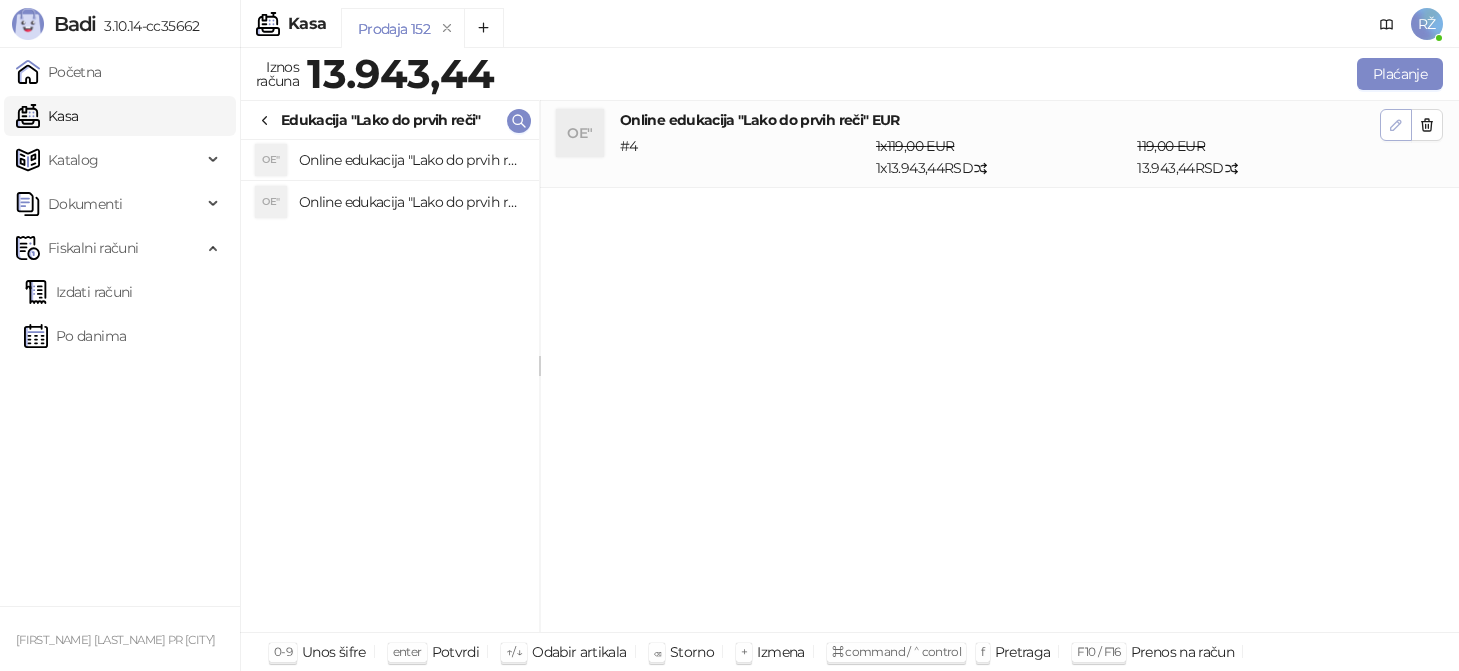 click 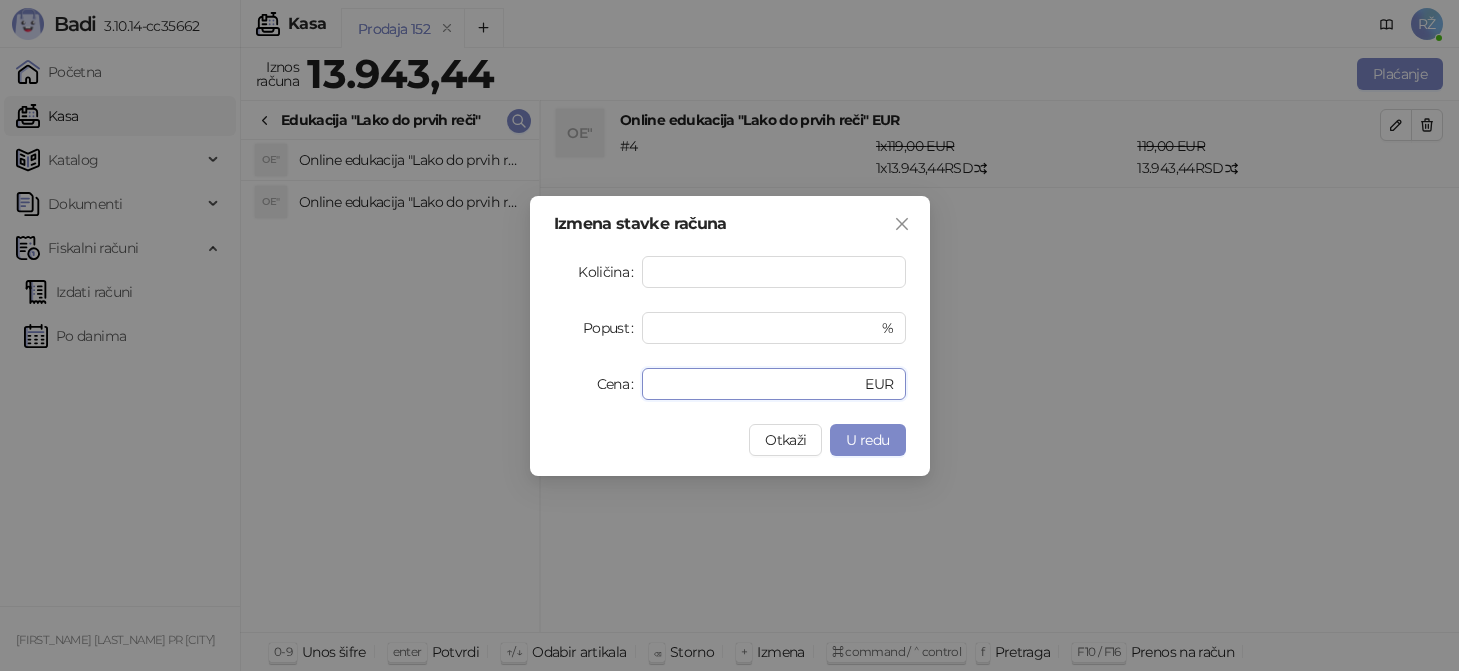drag, startPoint x: 684, startPoint y: 390, endPoint x: 594, endPoint y: 390, distance: 90 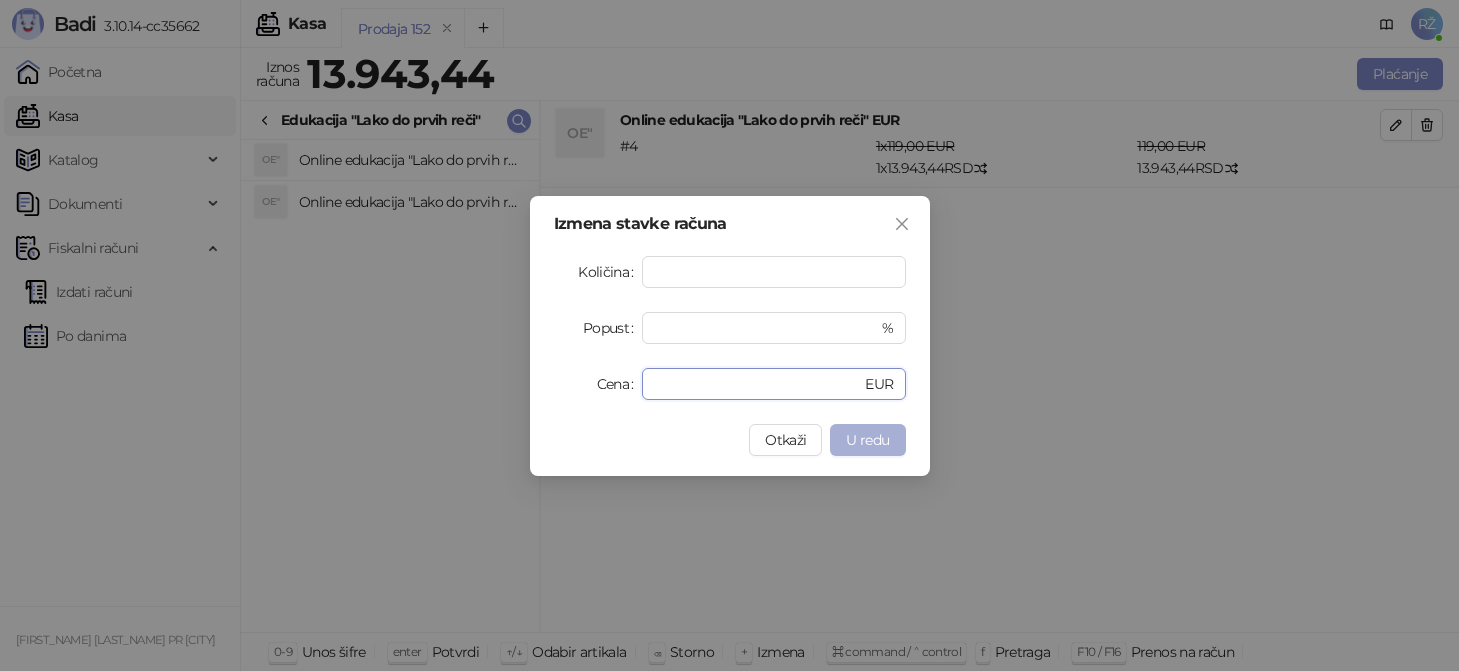 type on "***" 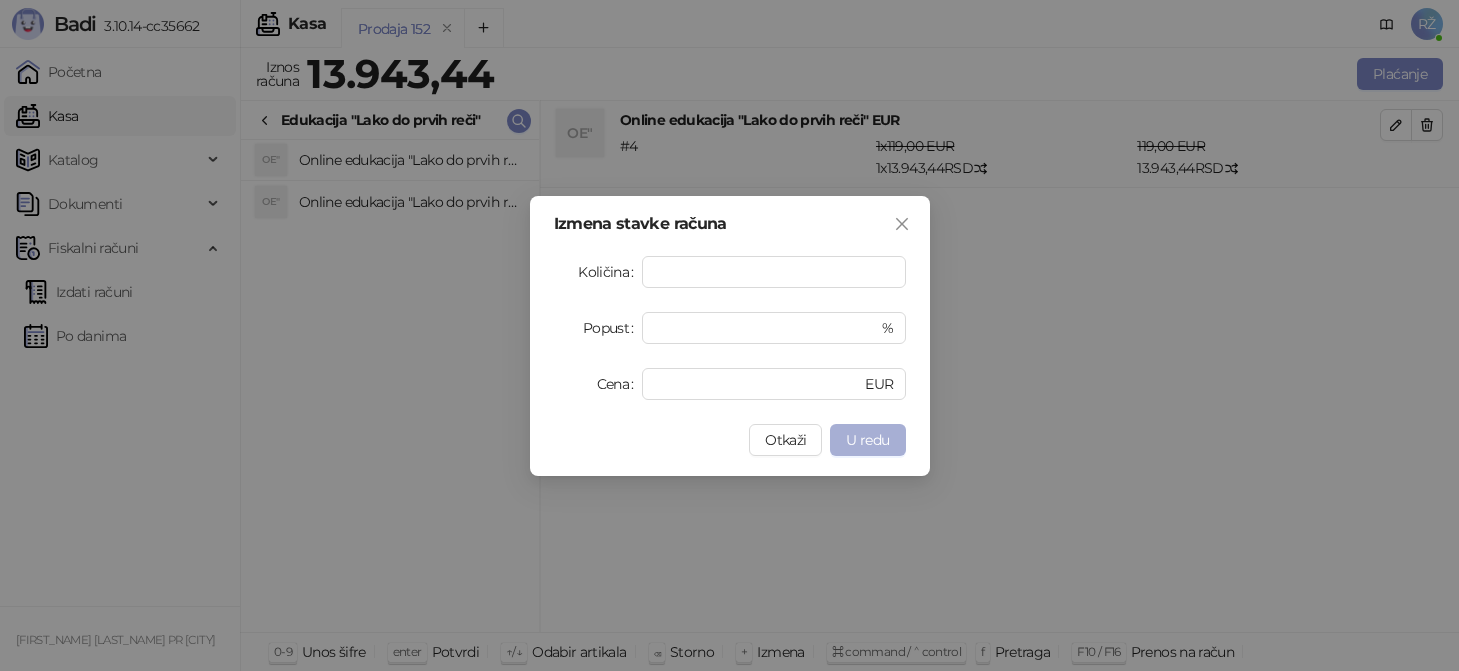 click on "U redu" at bounding box center (867, 440) 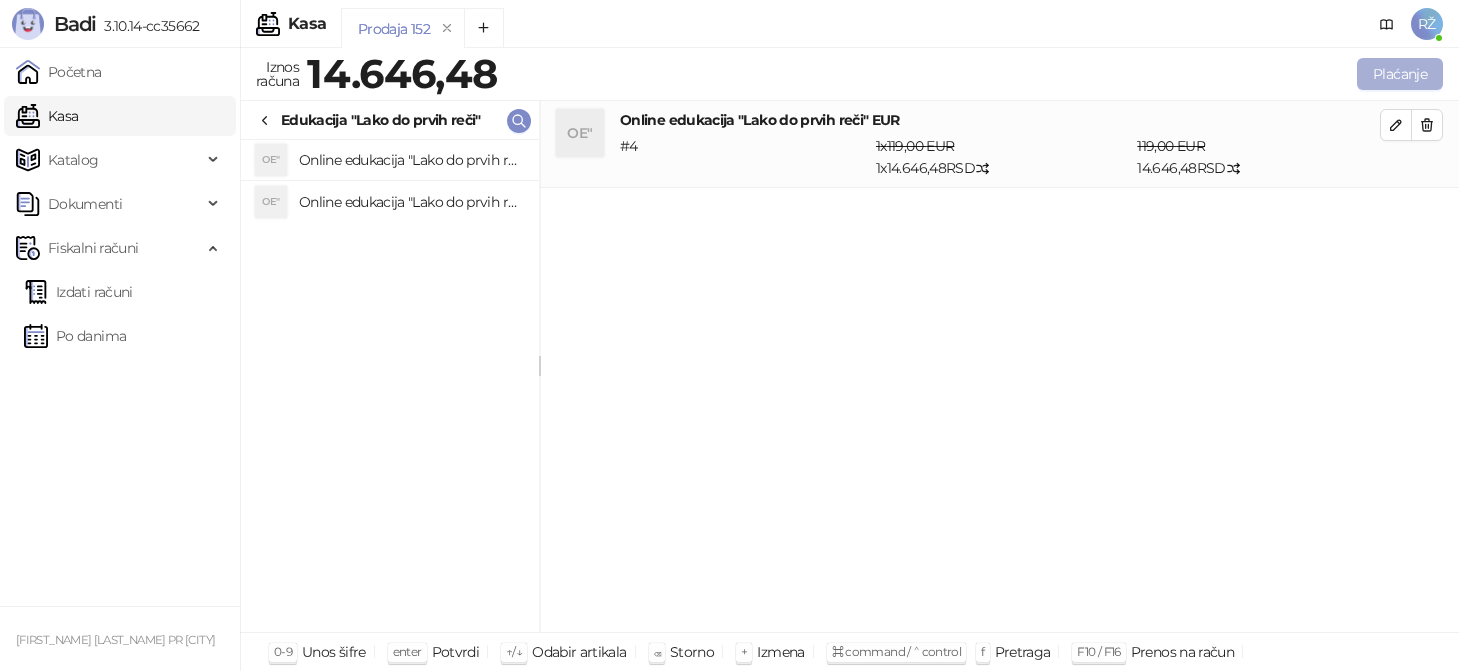 click on "Plaćanje" at bounding box center [1400, 74] 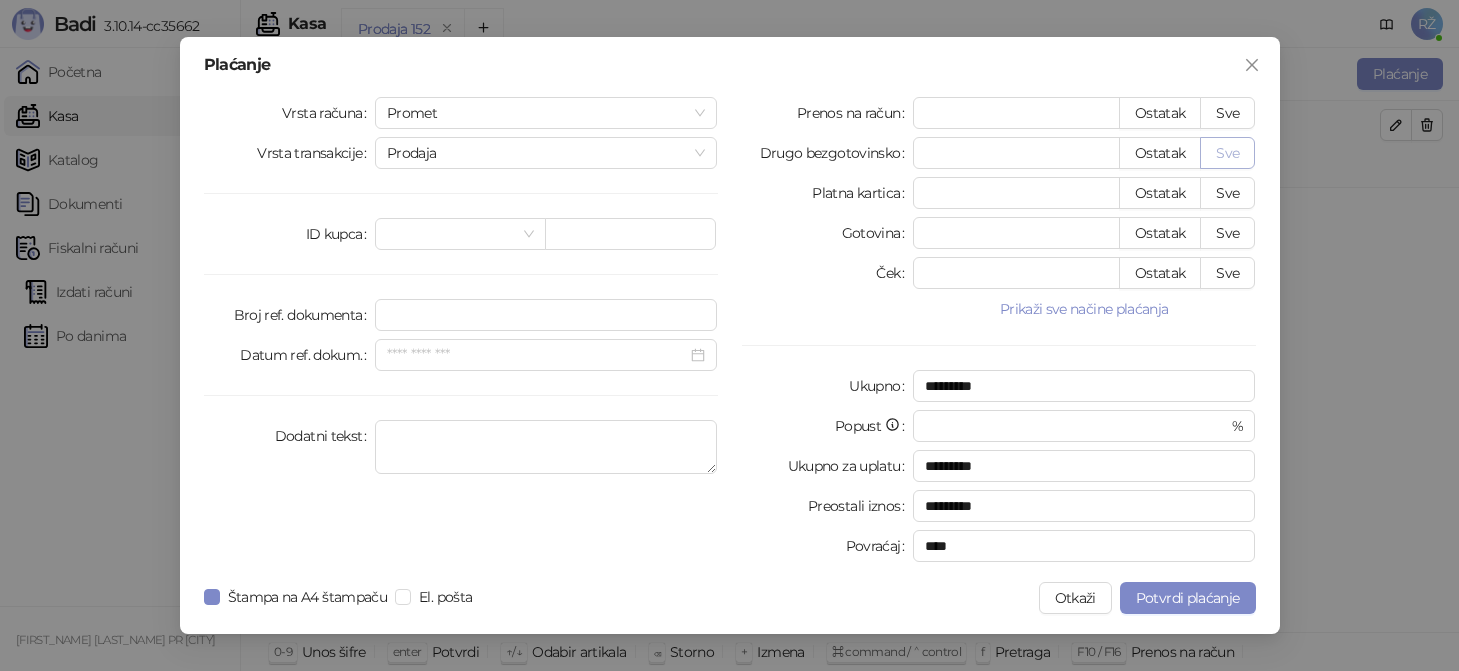 click on "Sve" at bounding box center [1227, 153] 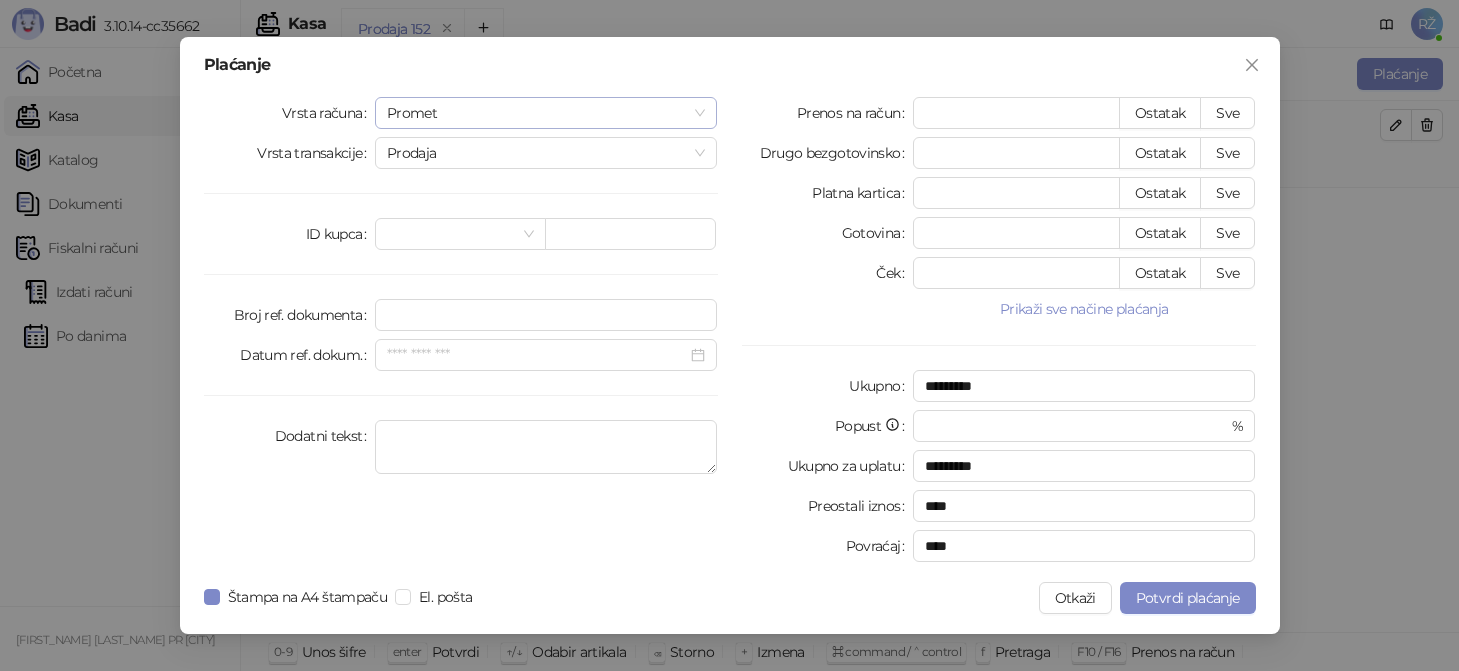 click on "Promet" at bounding box center (546, 113) 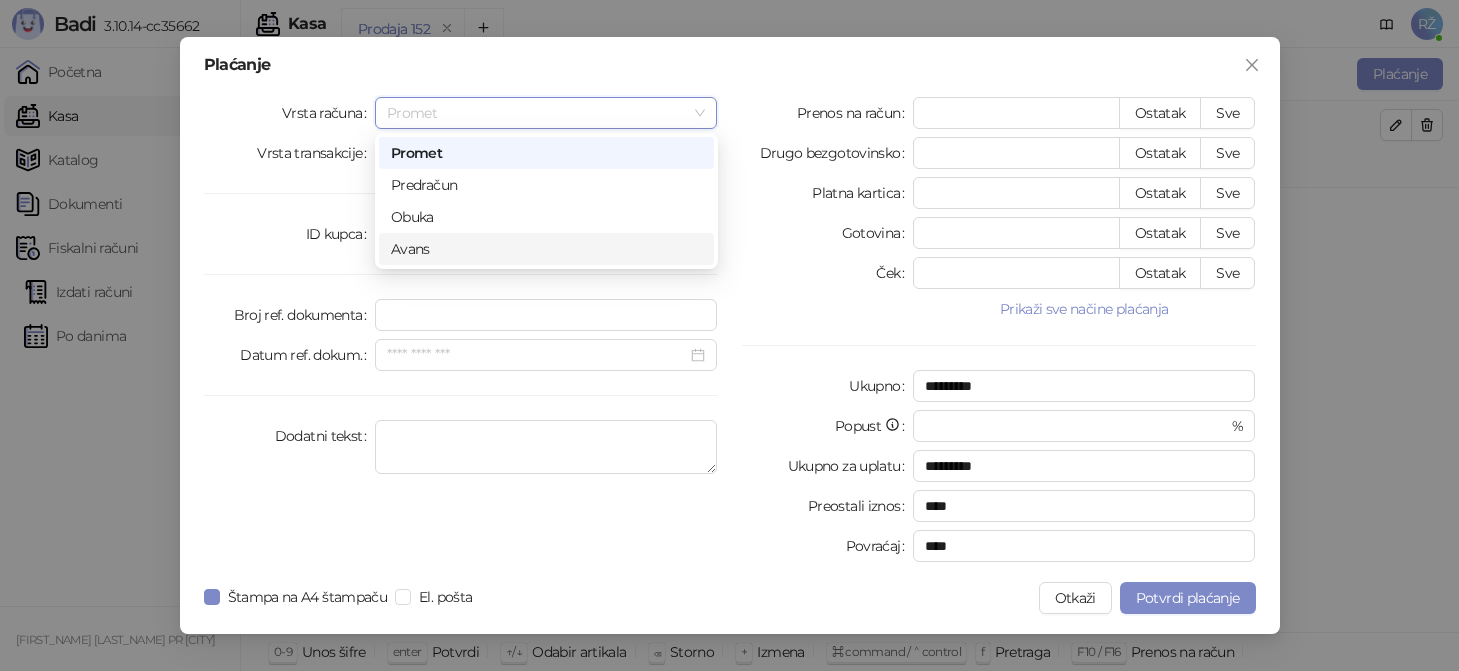 click on "Avans" at bounding box center [546, 249] 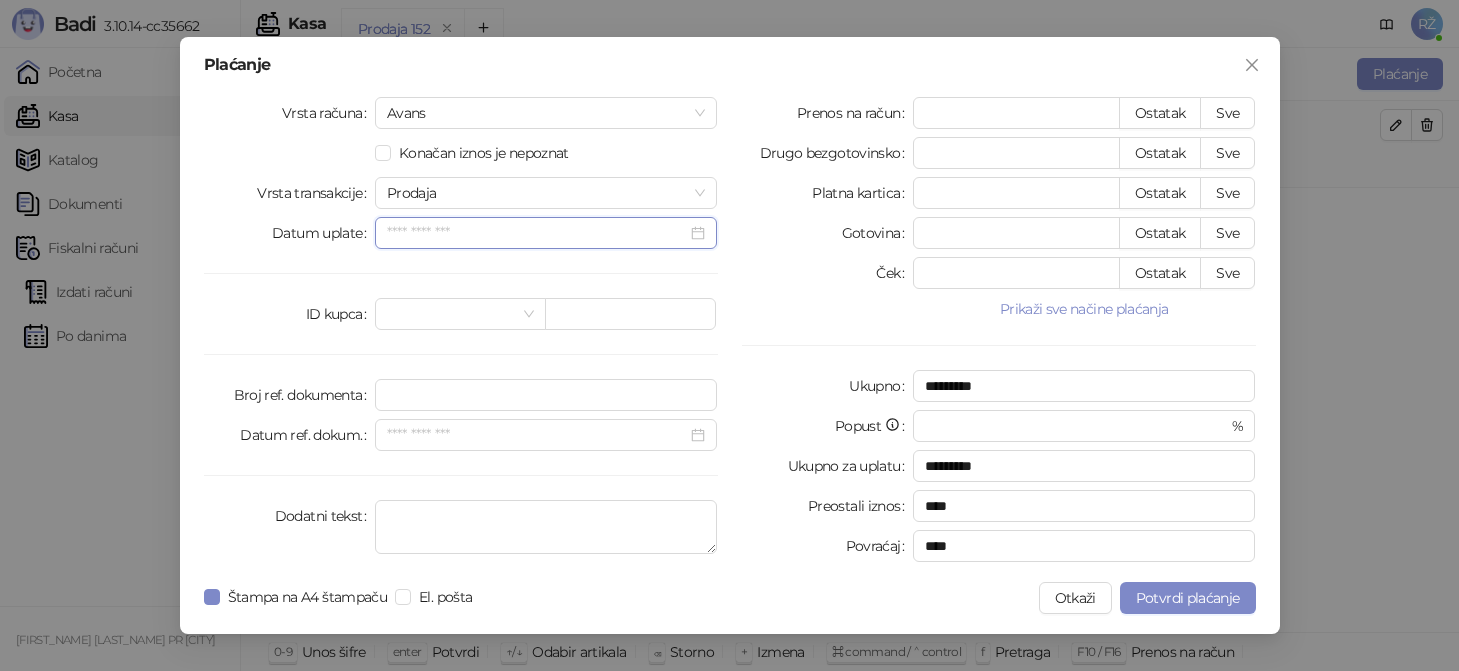 click on "Datum uplate" at bounding box center [537, 233] 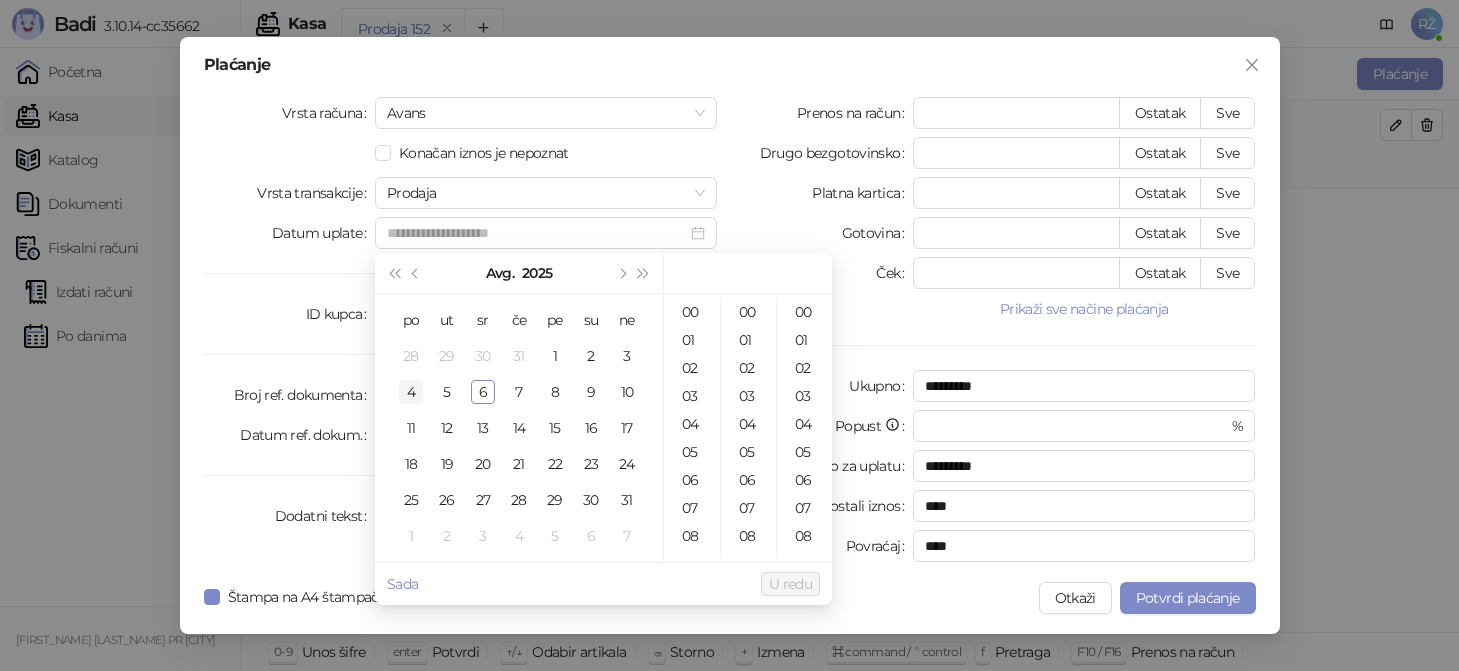 click on "4" at bounding box center (411, 392) 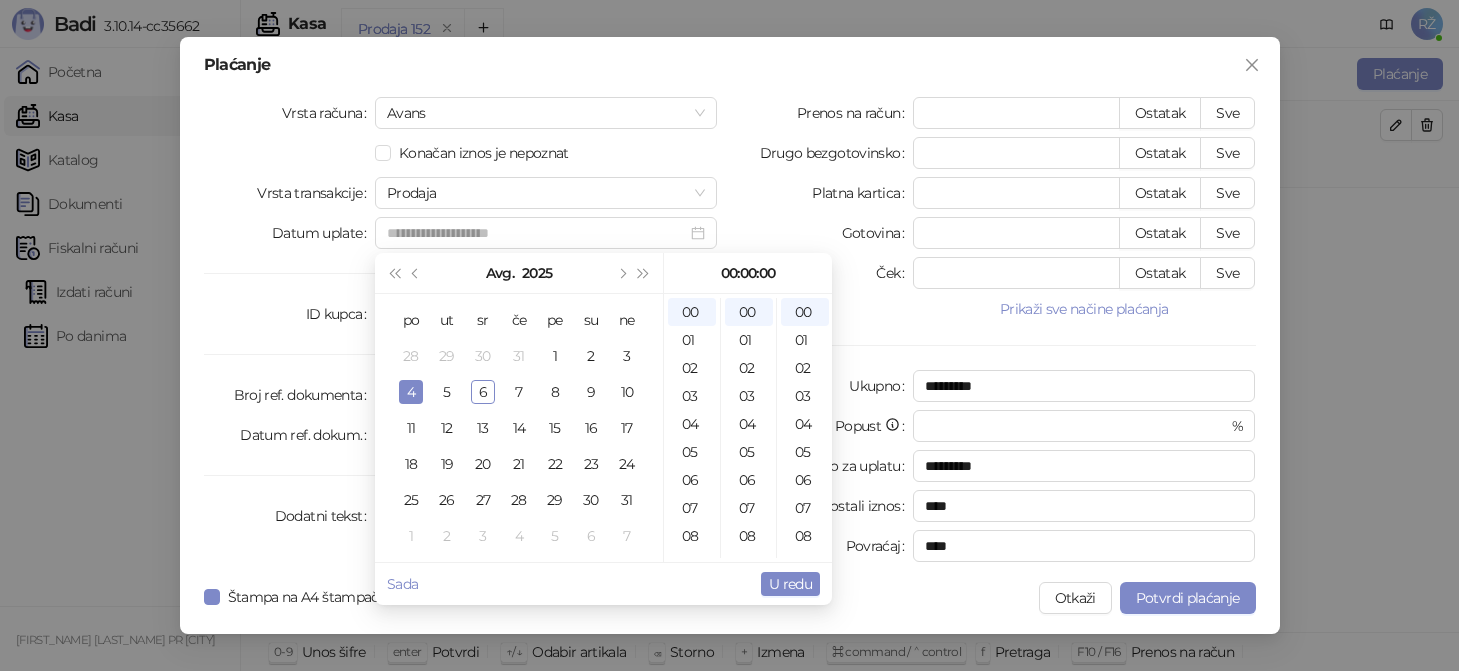 type on "**********" 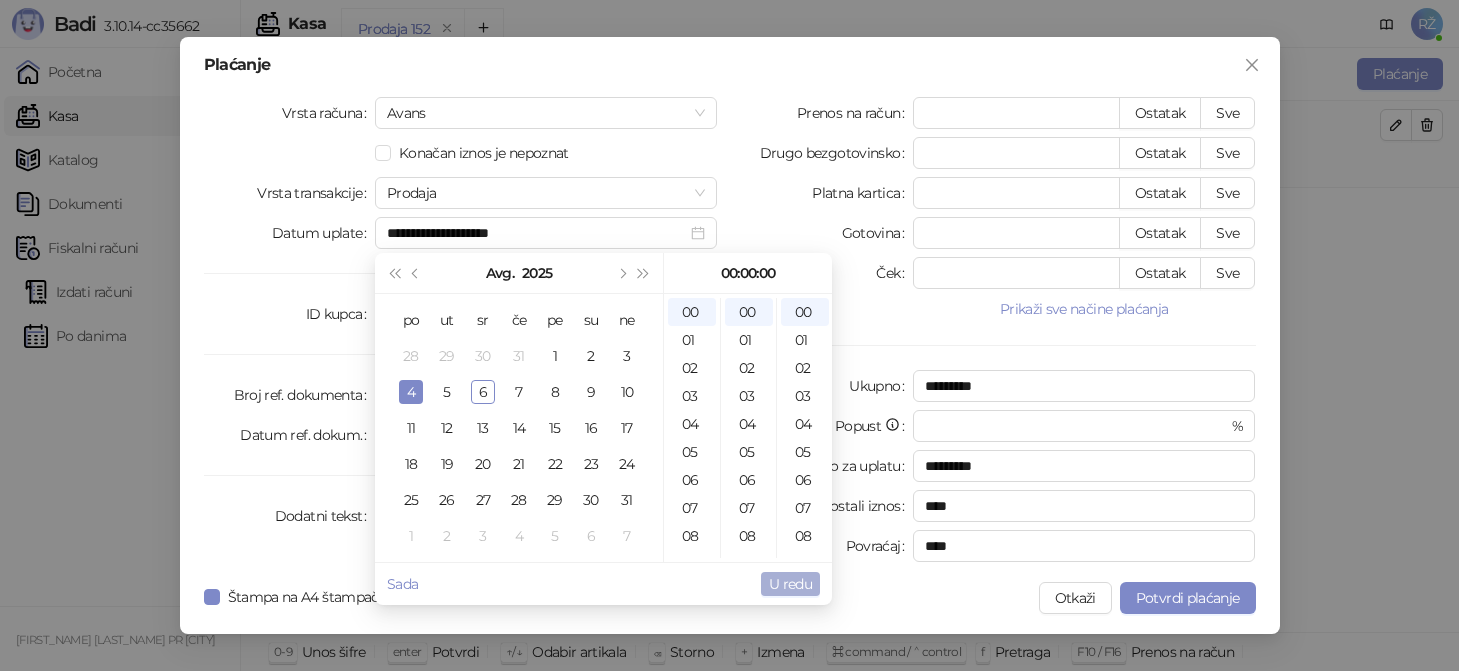 click on "U redu" at bounding box center (790, 584) 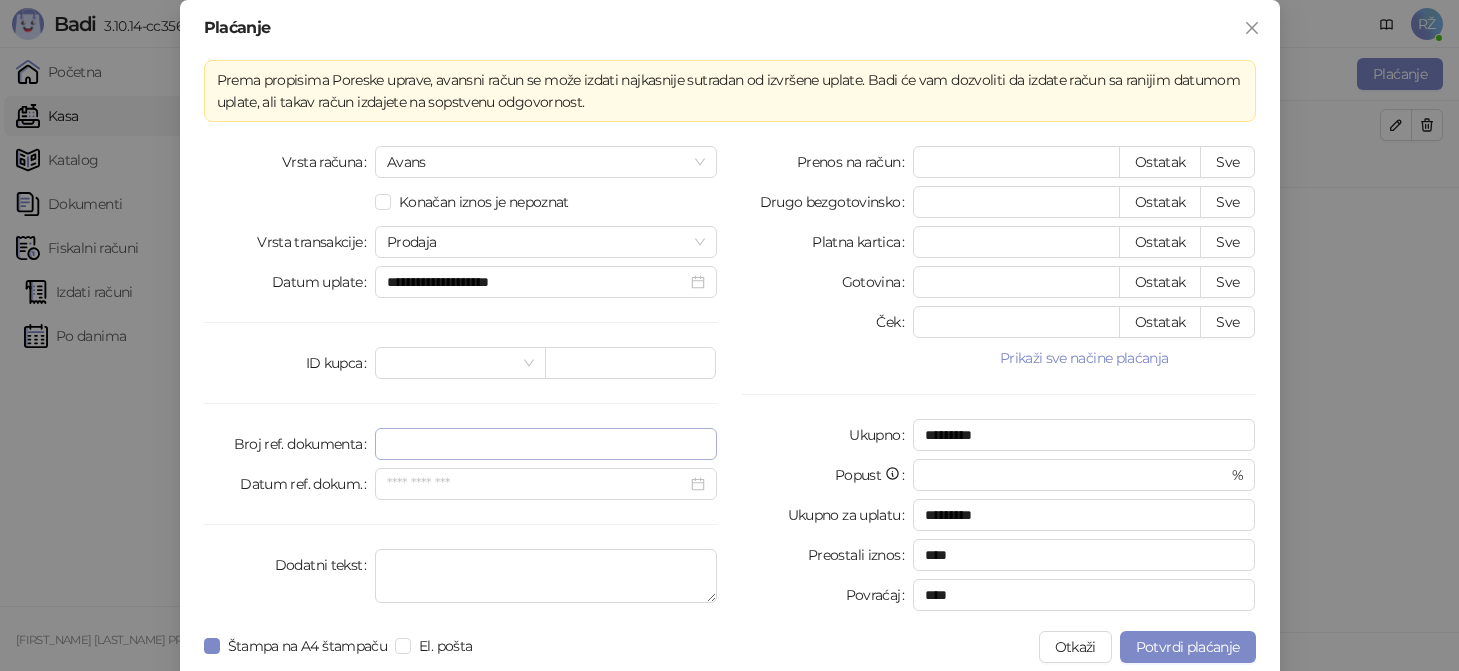 scroll, scrollTop: 12, scrollLeft: 0, axis: vertical 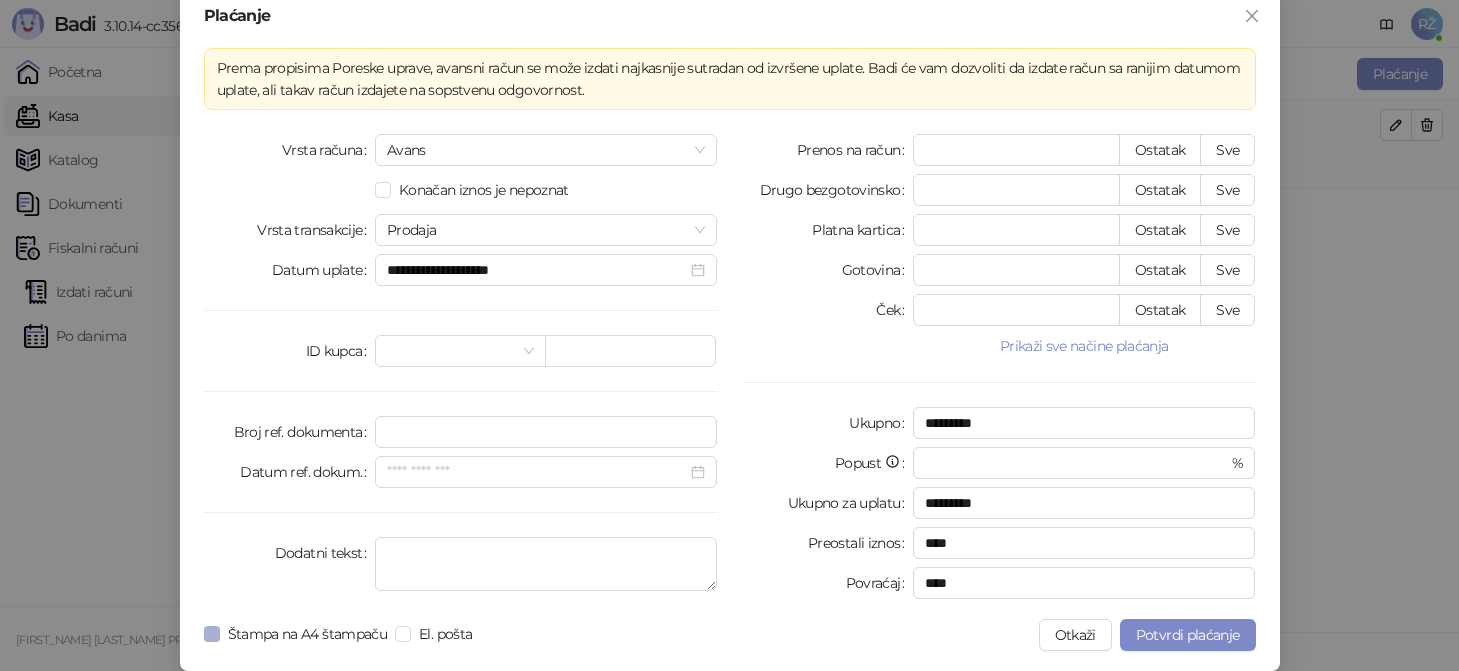 click on "Štampa na A4 štampaču" at bounding box center (308, 634) 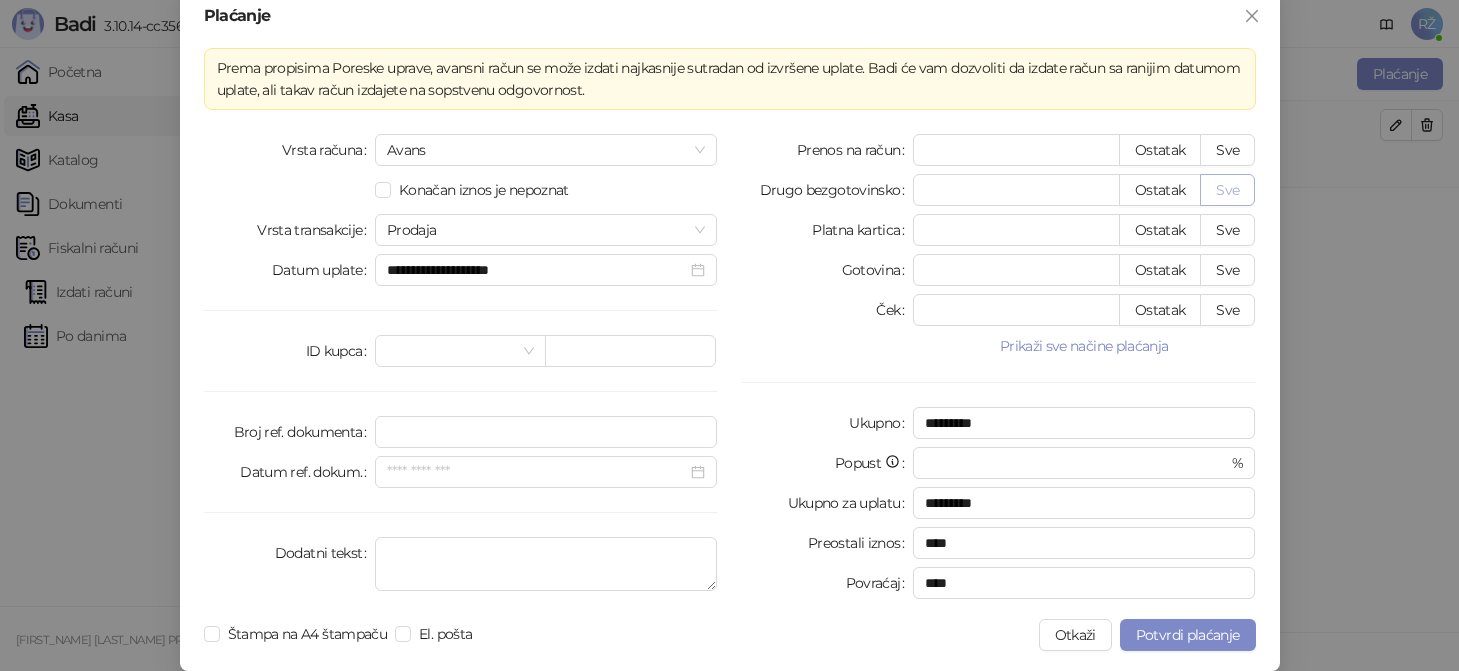 click on "Sve" at bounding box center [1227, 190] 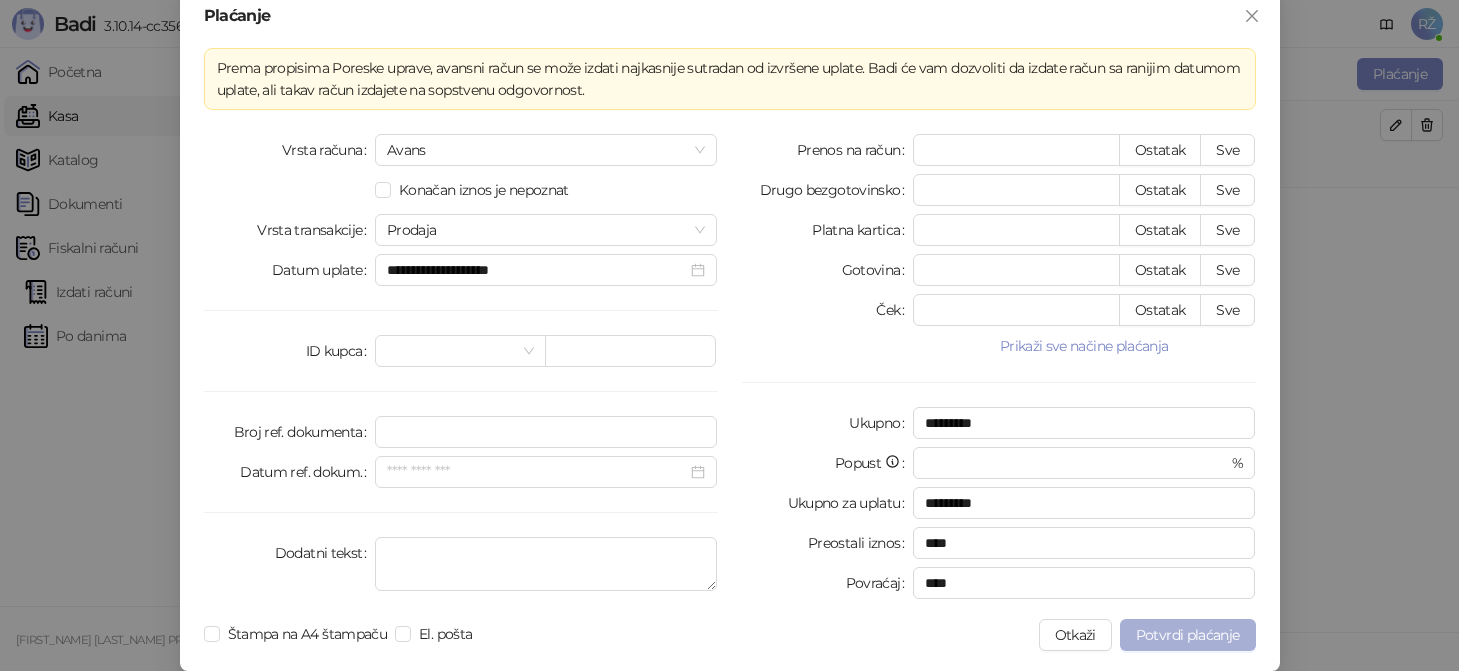 click on "Potvrdi plaćanje" at bounding box center (1188, 635) 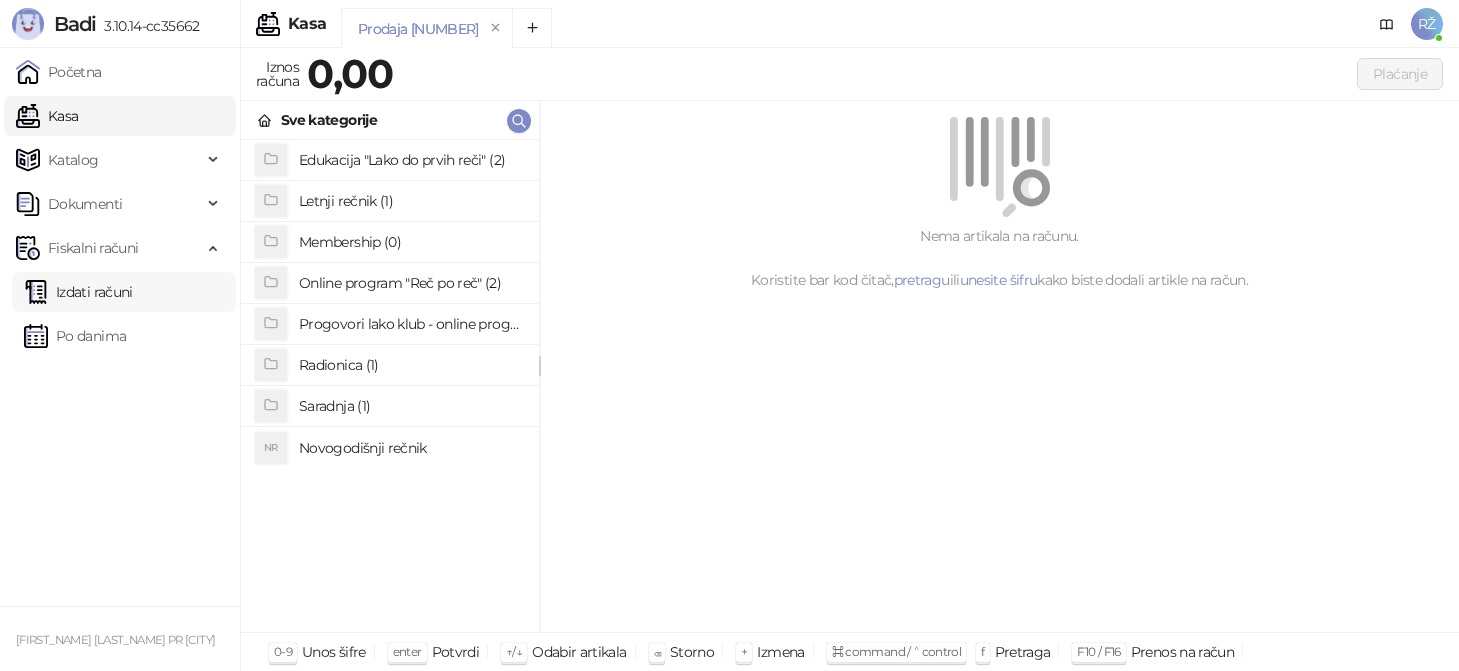 click on "Izdati računi" at bounding box center (78, 292) 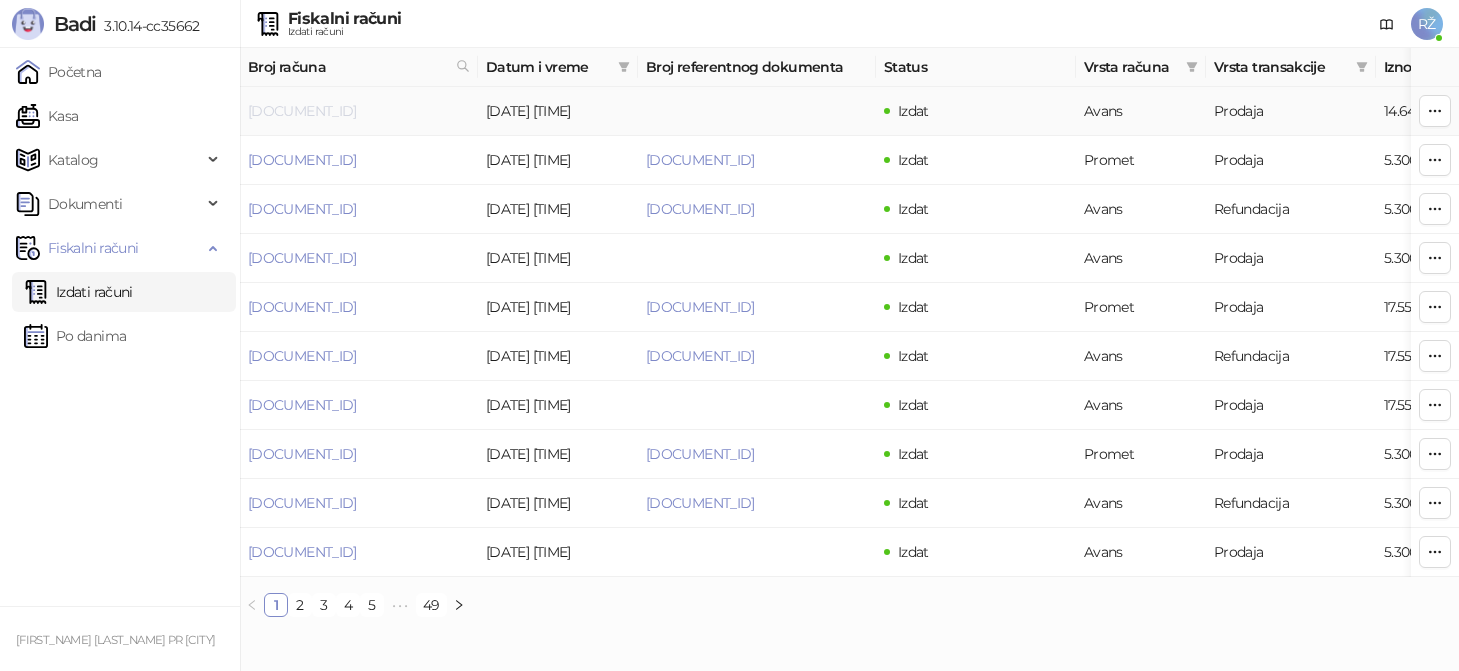click on "[ACCOUNT_ID]" at bounding box center (302, 111) 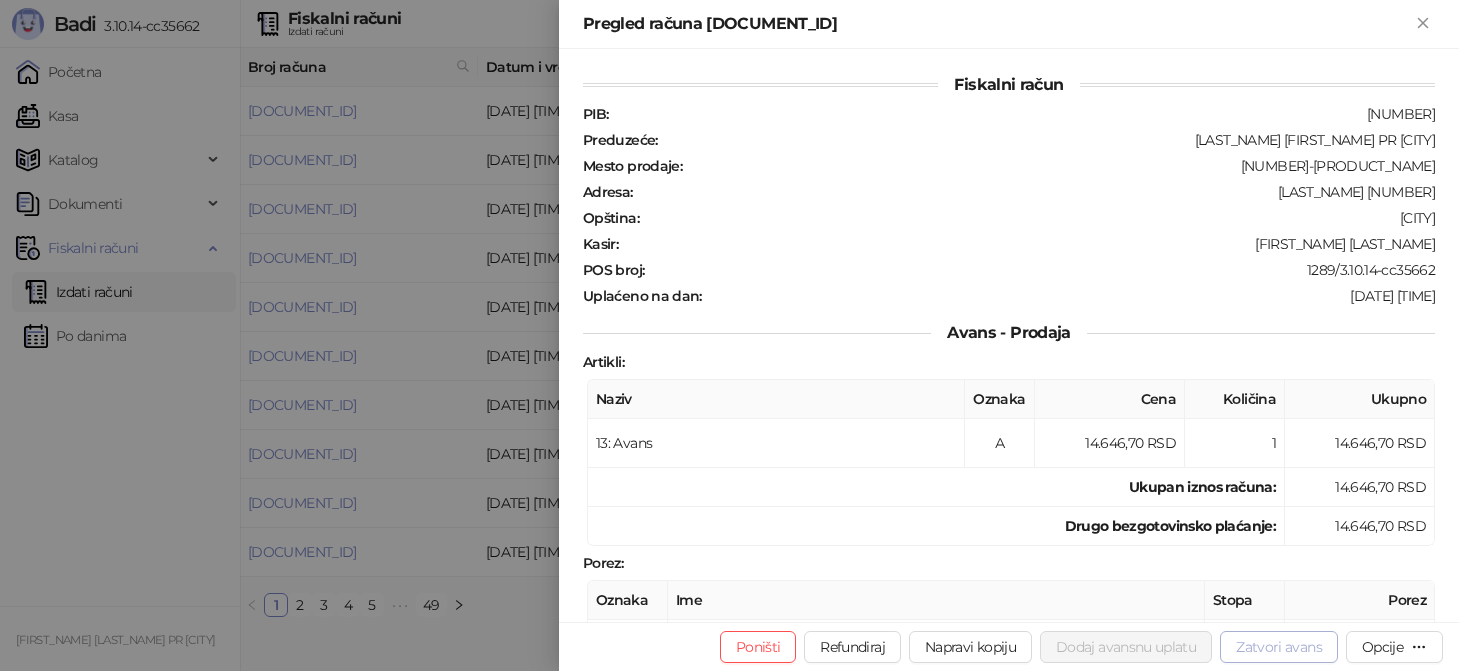 click on "Zatvori avans" at bounding box center (1279, 647) 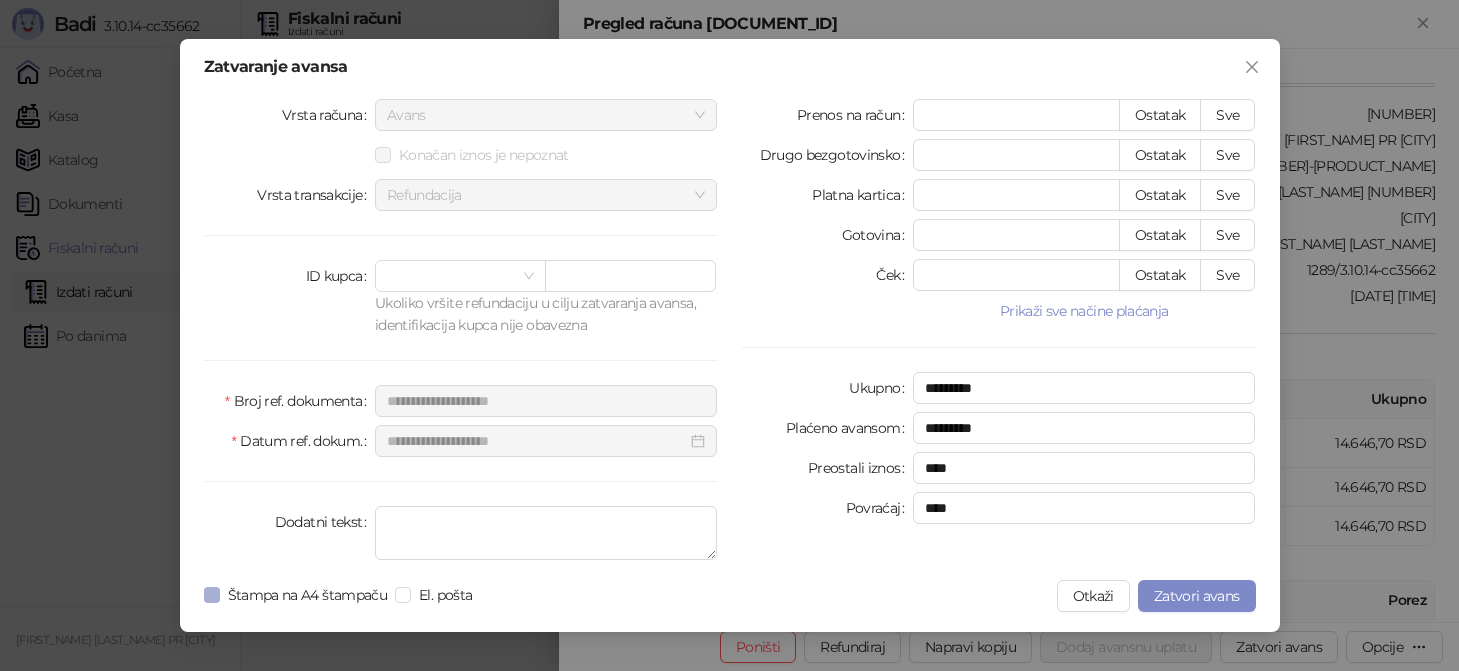 click on "Štampa na A4 štampaču" at bounding box center [308, 595] 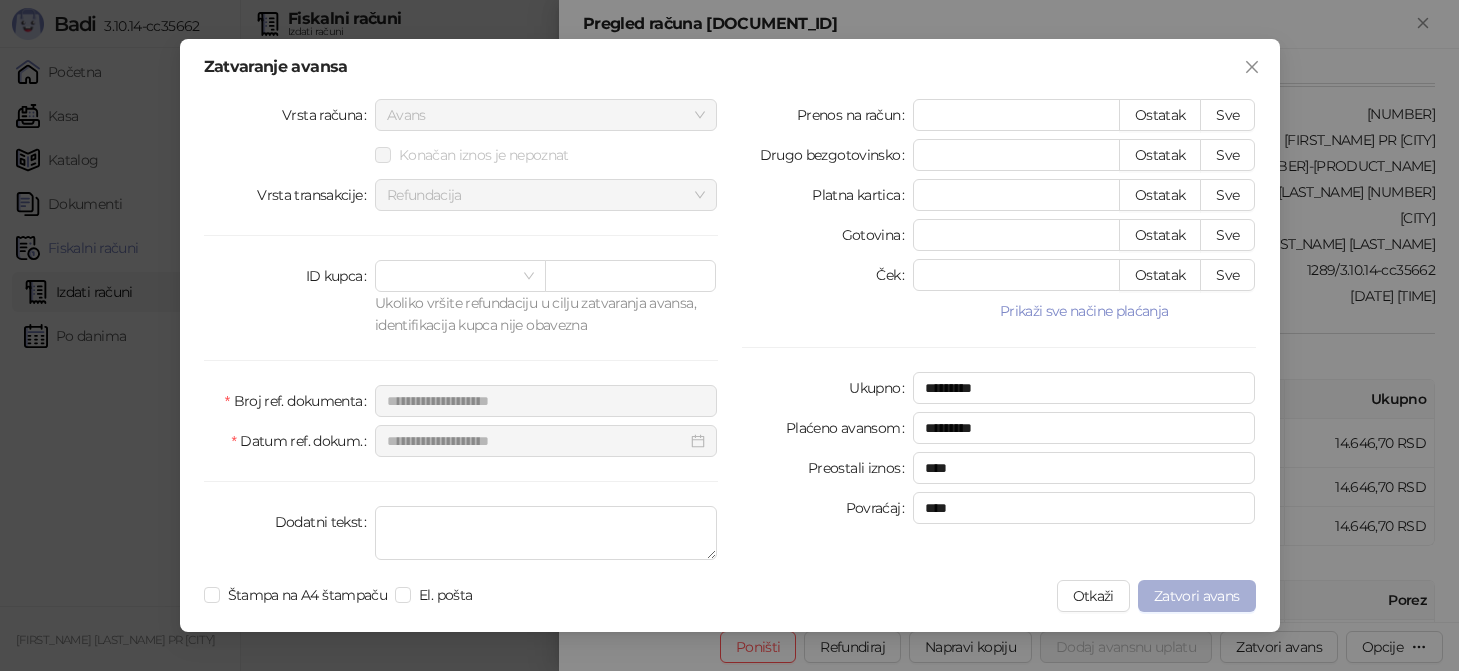 click on "Zatvori avans" at bounding box center [1197, 596] 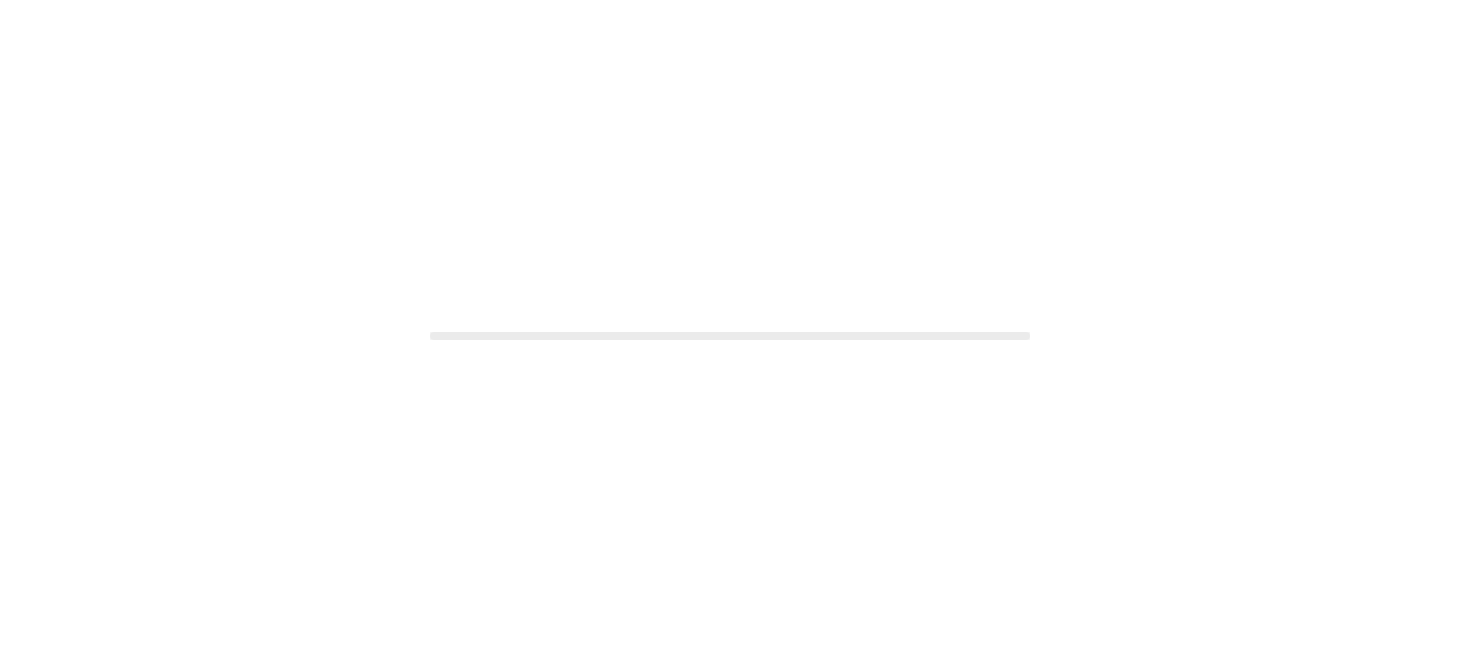 scroll, scrollTop: 0, scrollLeft: 0, axis: both 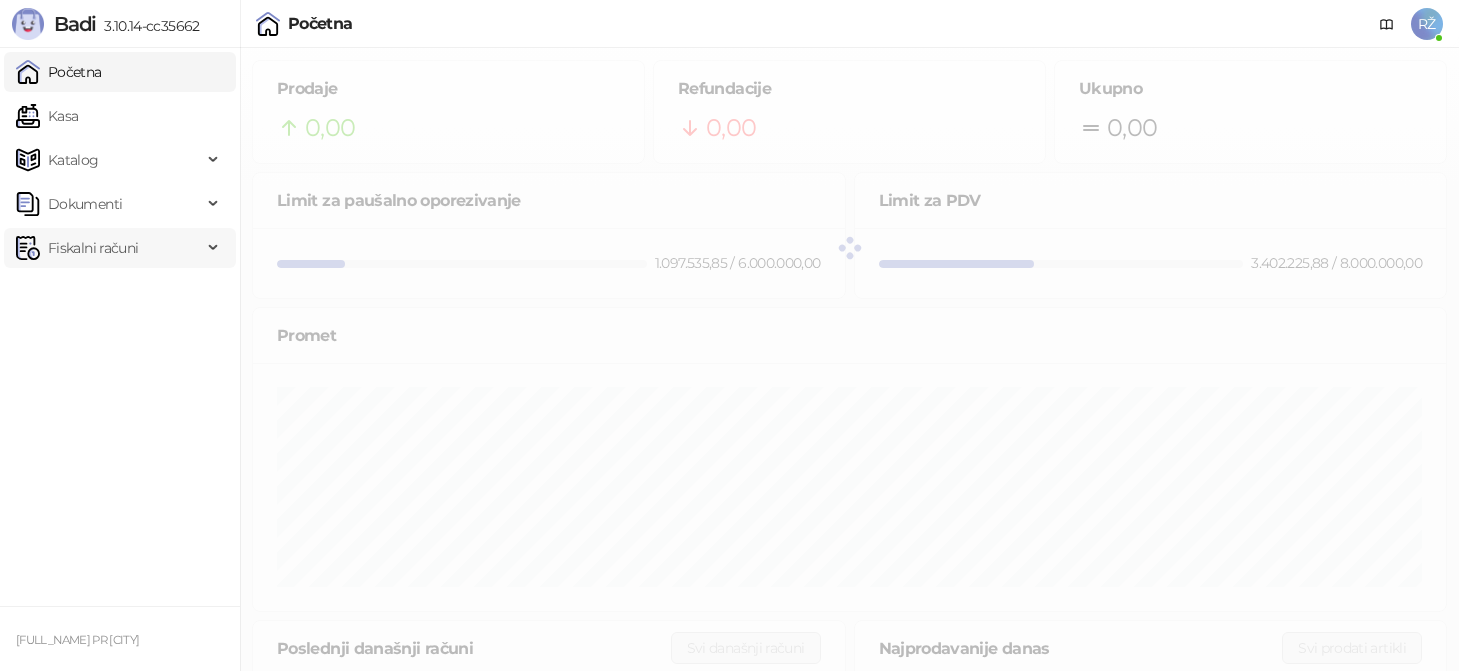 click on "Fiskalni računi" at bounding box center [93, 248] 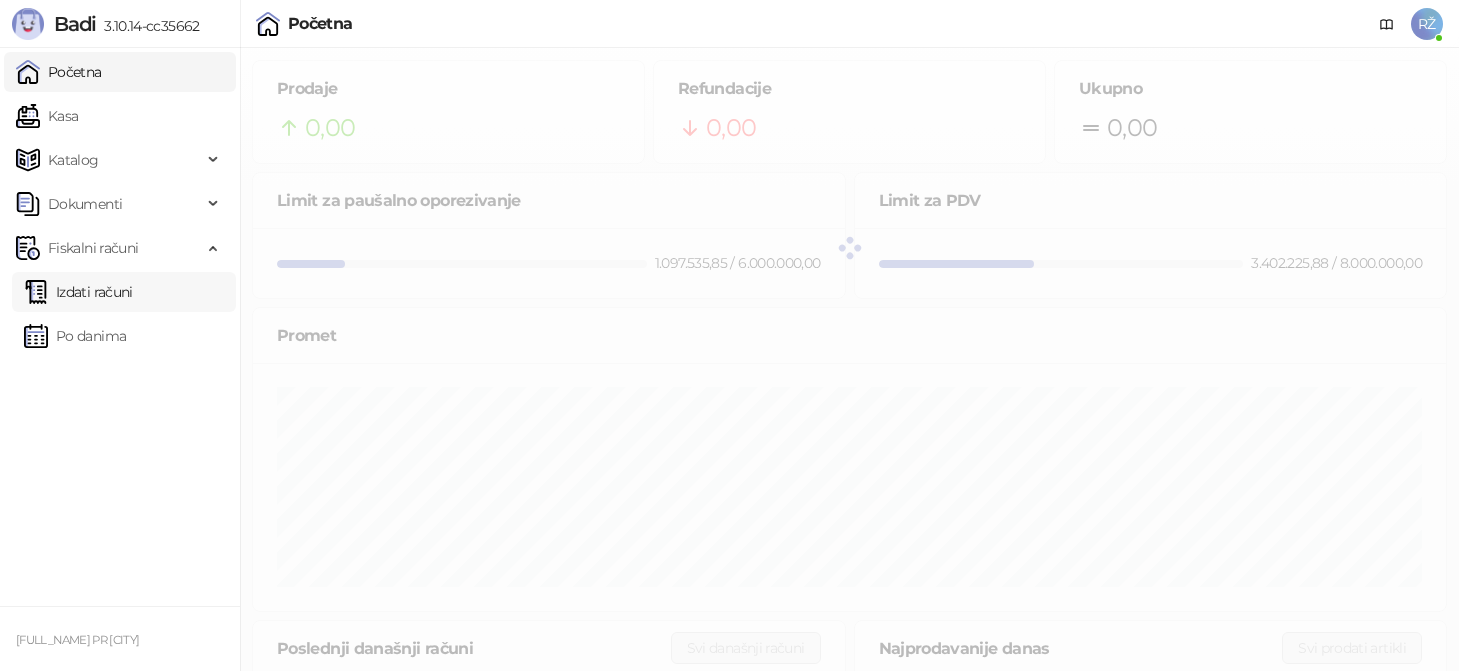 click on "Izdati računi" at bounding box center [78, 292] 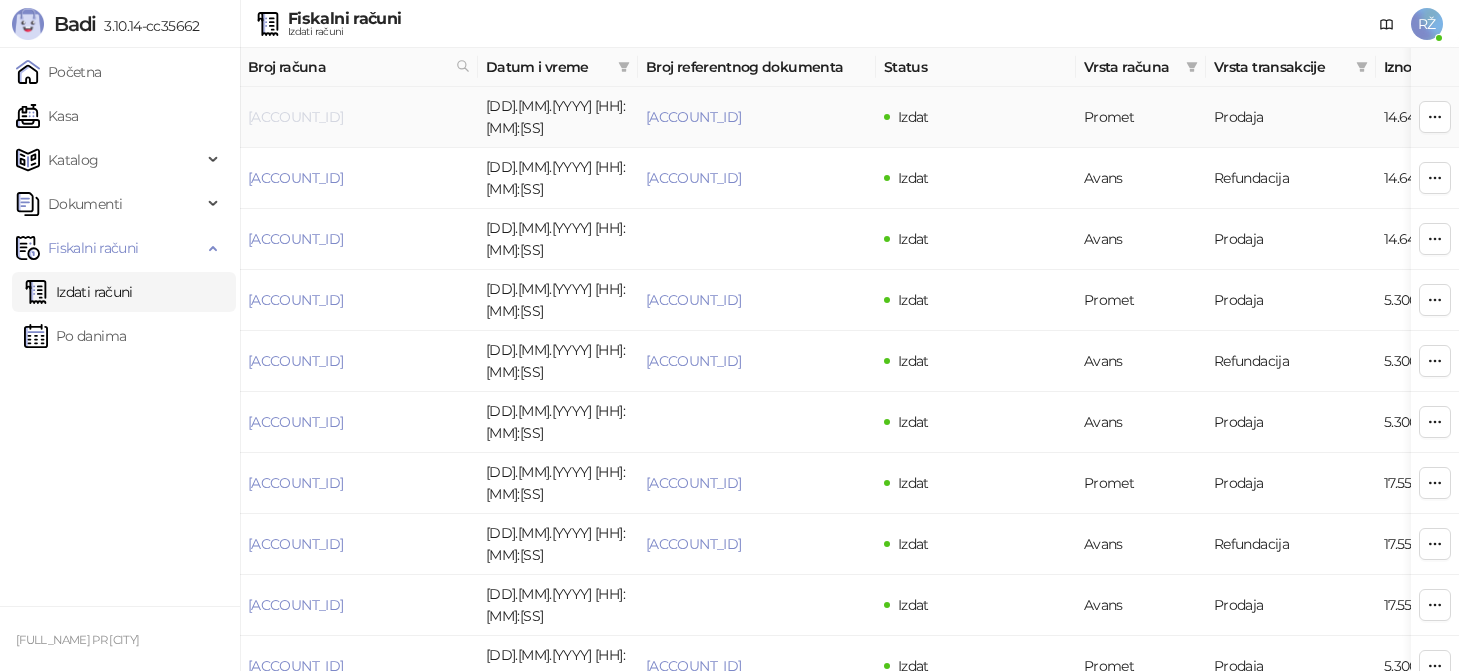 click on "[ACCOUNT_ID]" at bounding box center (295, 117) 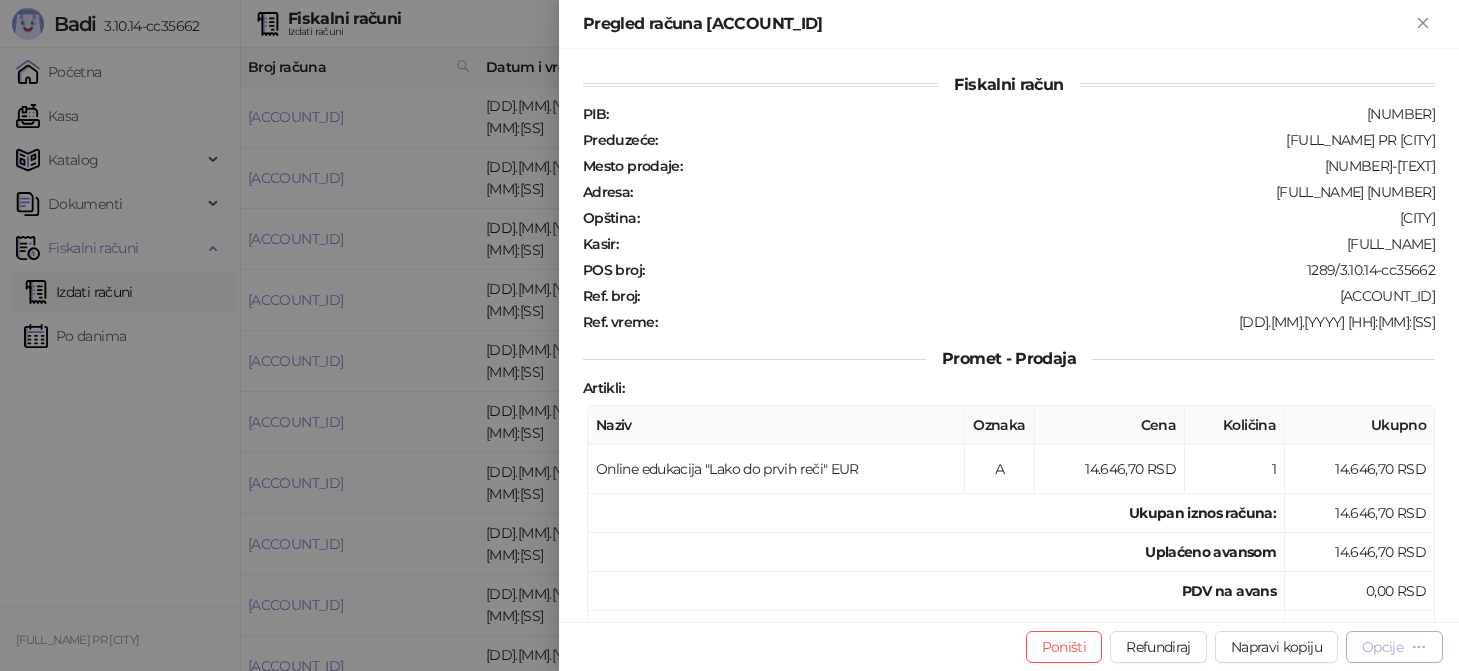 click on "Opcije" at bounding box center [1382, 647] 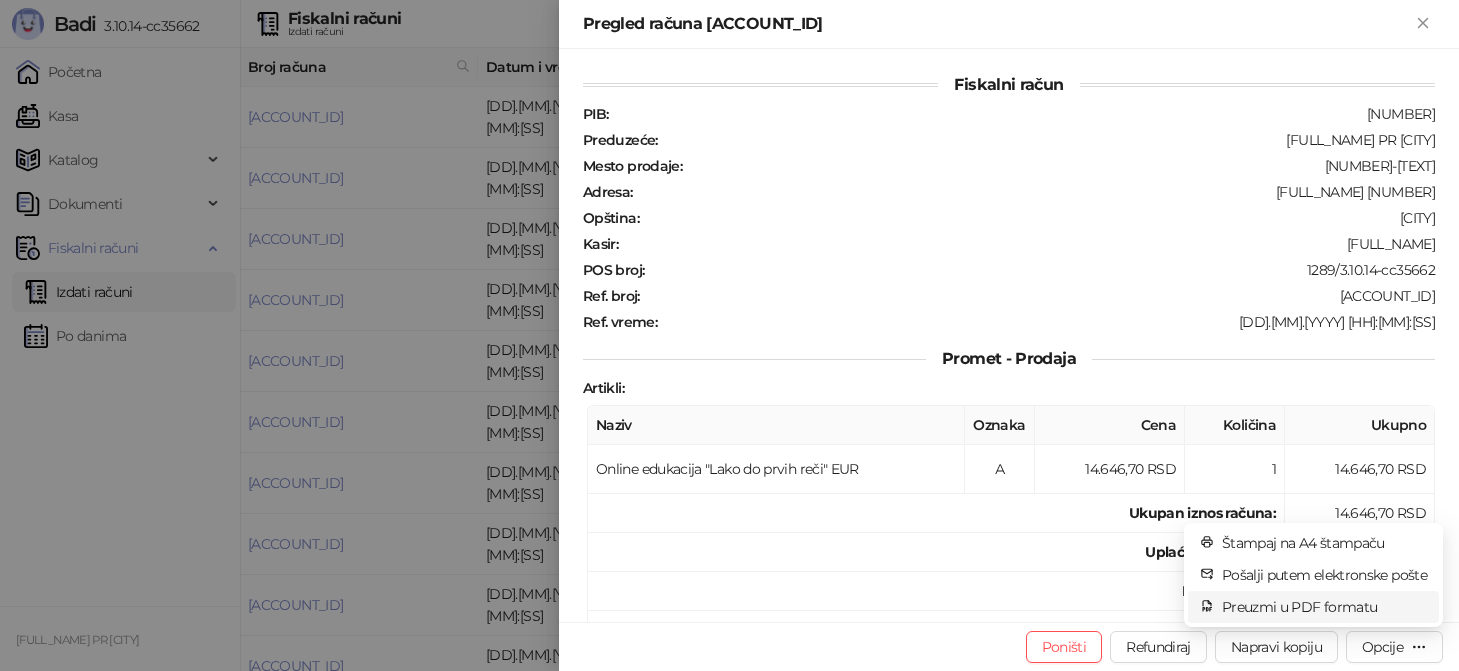 click on "Preuzmi u PDF formatu" at bounding box center [1324, 607] 